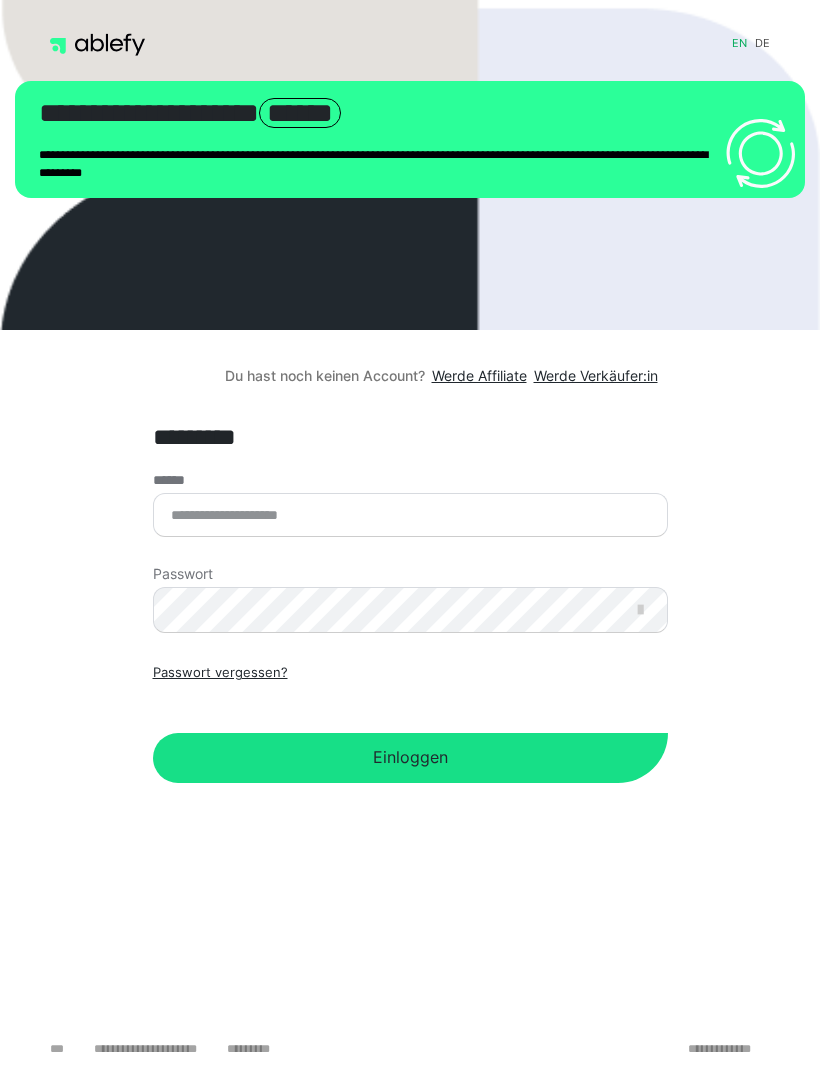 scroll, scrollTop: 0, scrollLeft: 0, axis: both 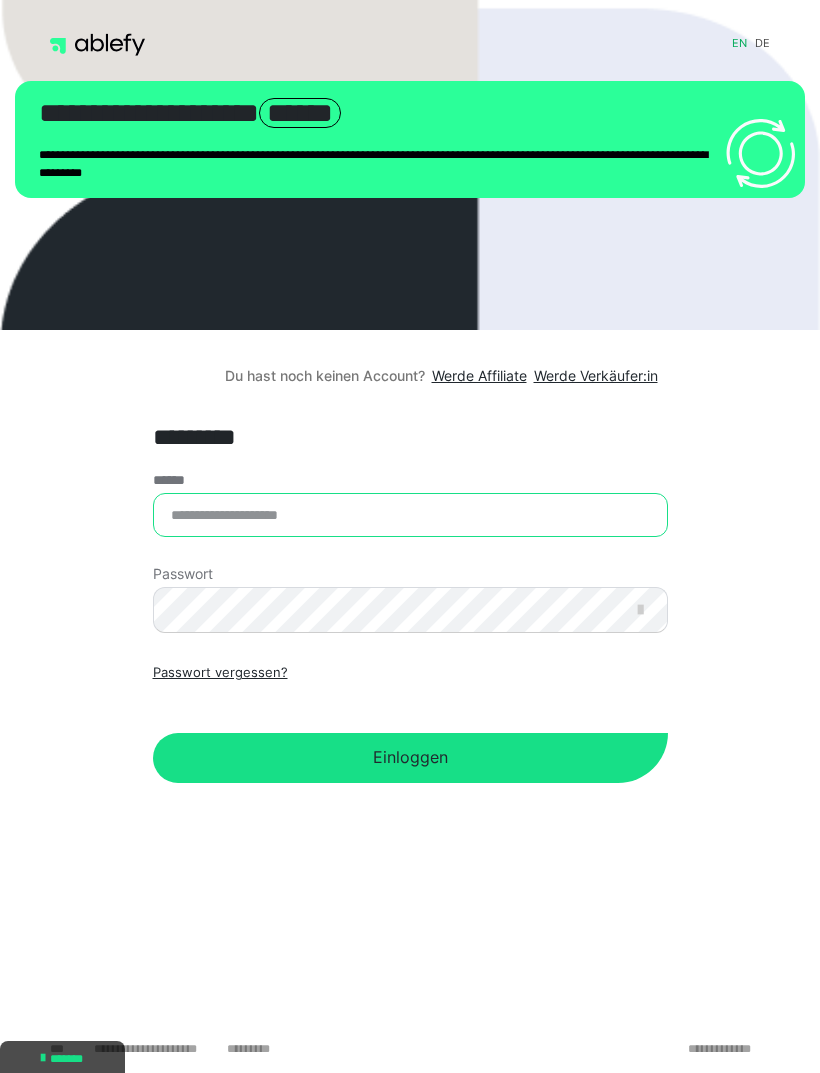 type on "**********" 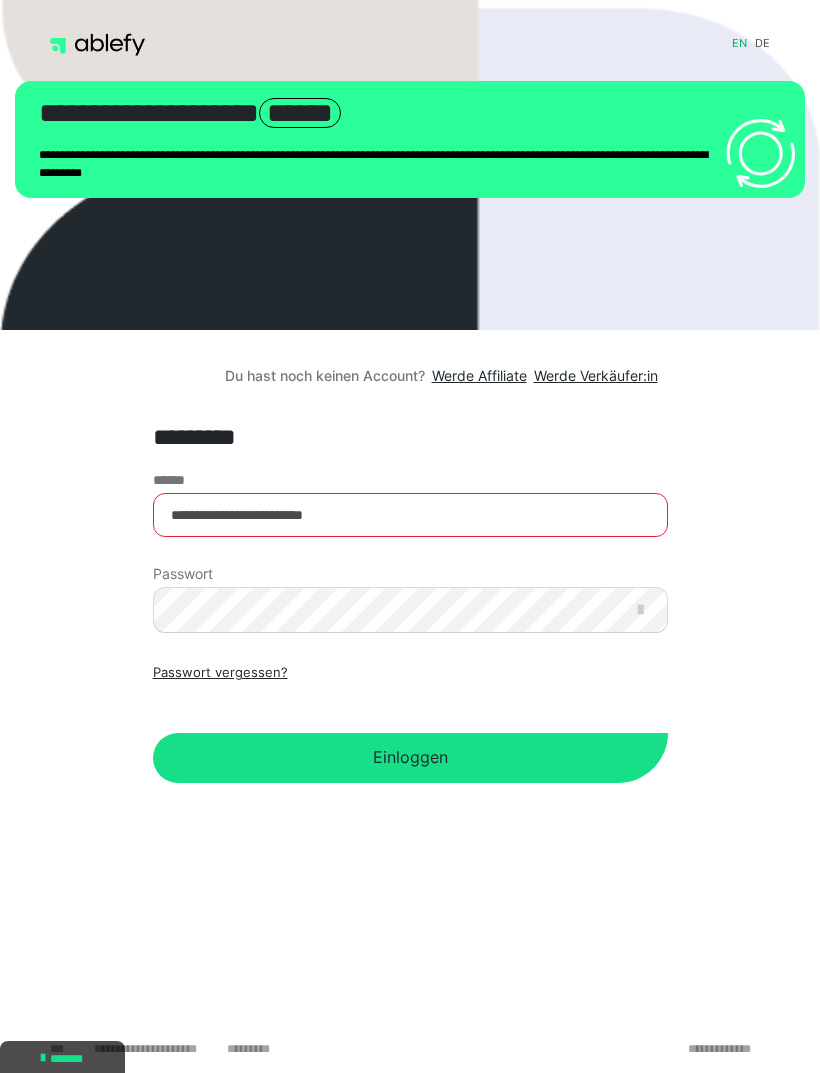 click on "Einloggen" at bounding box center [410, 758] 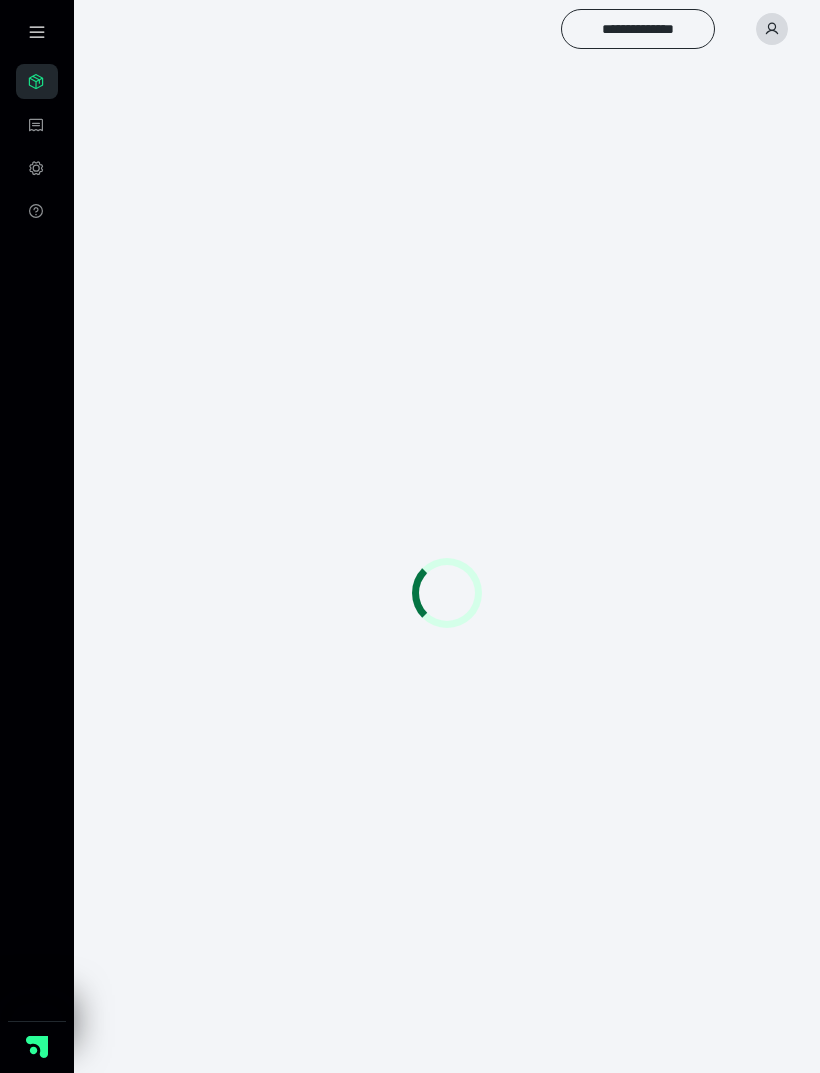 scroll, scrollTop: 0, scrollLeft: 0, axis: both 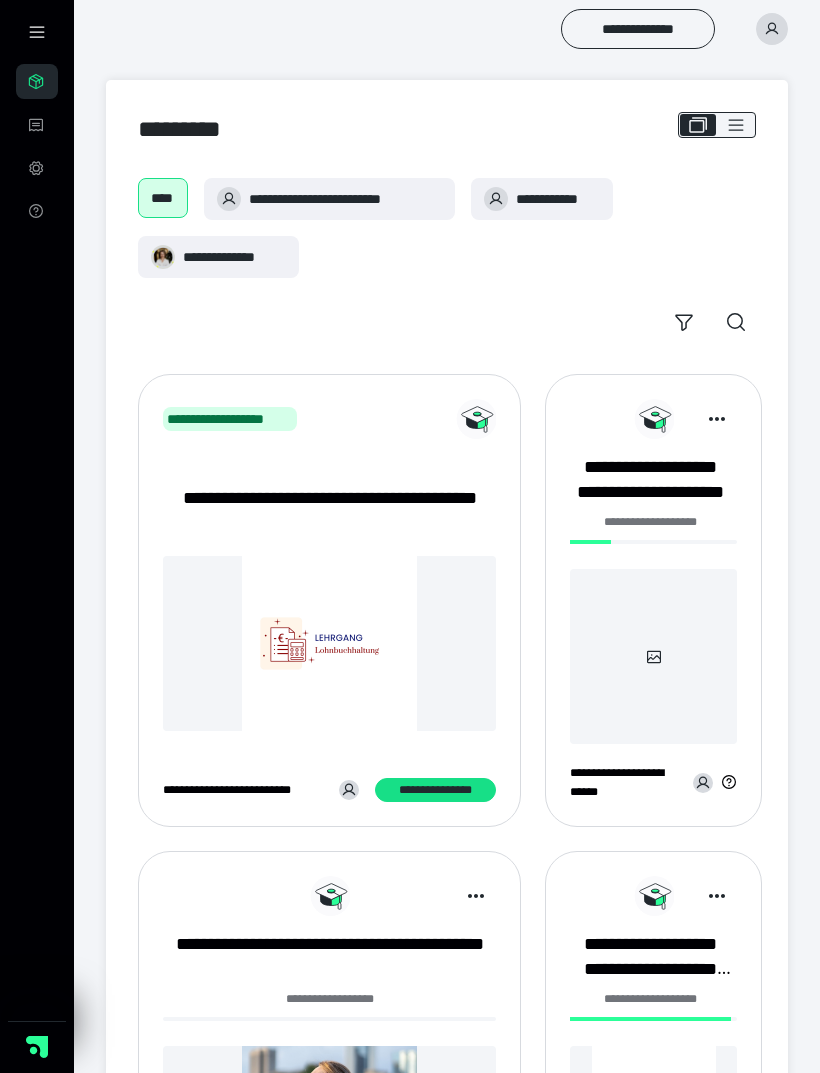 click on "**********" at bounding box center [329, 608] 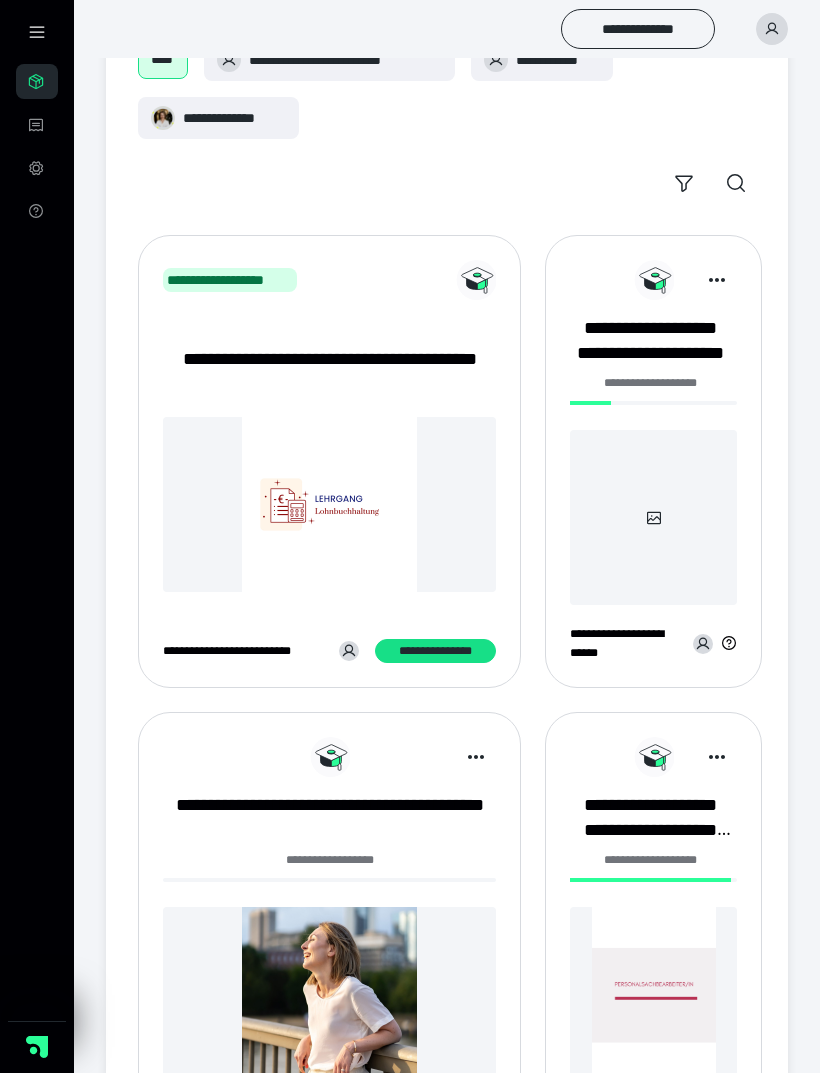 scroll, scrollTop: 153, scrollLeft: 0, axis: vertical 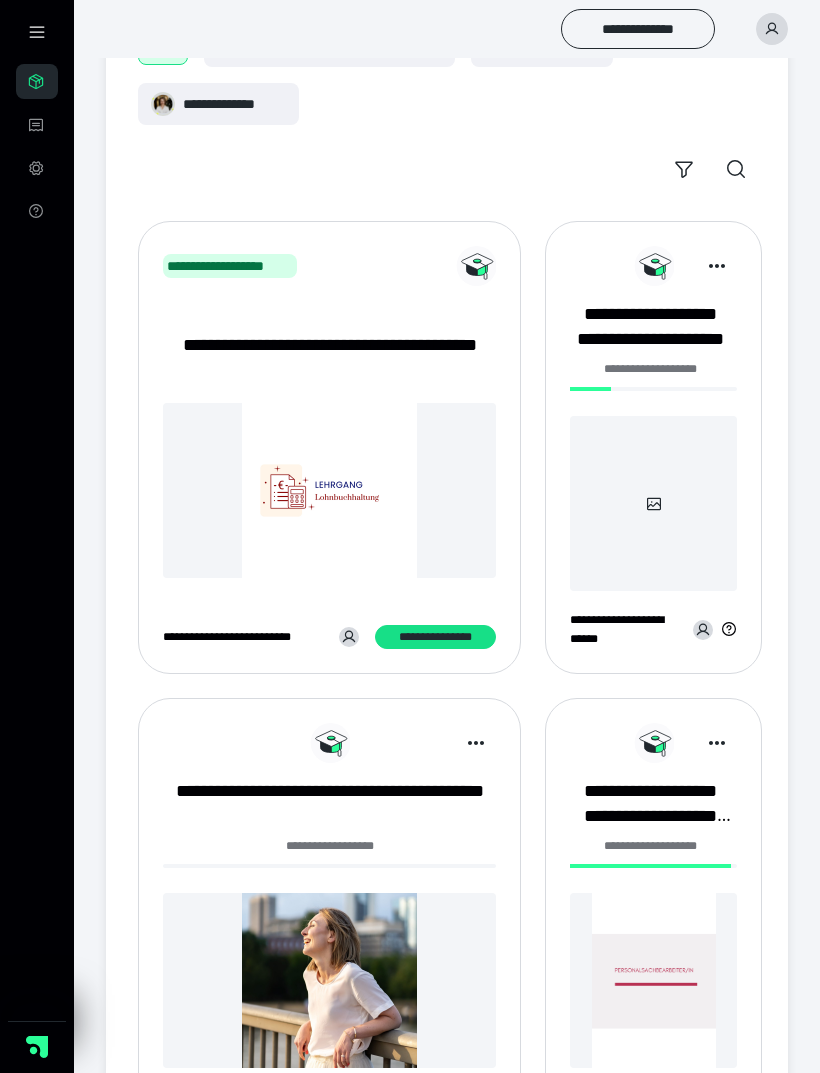 click at bounding box center (653, 503) 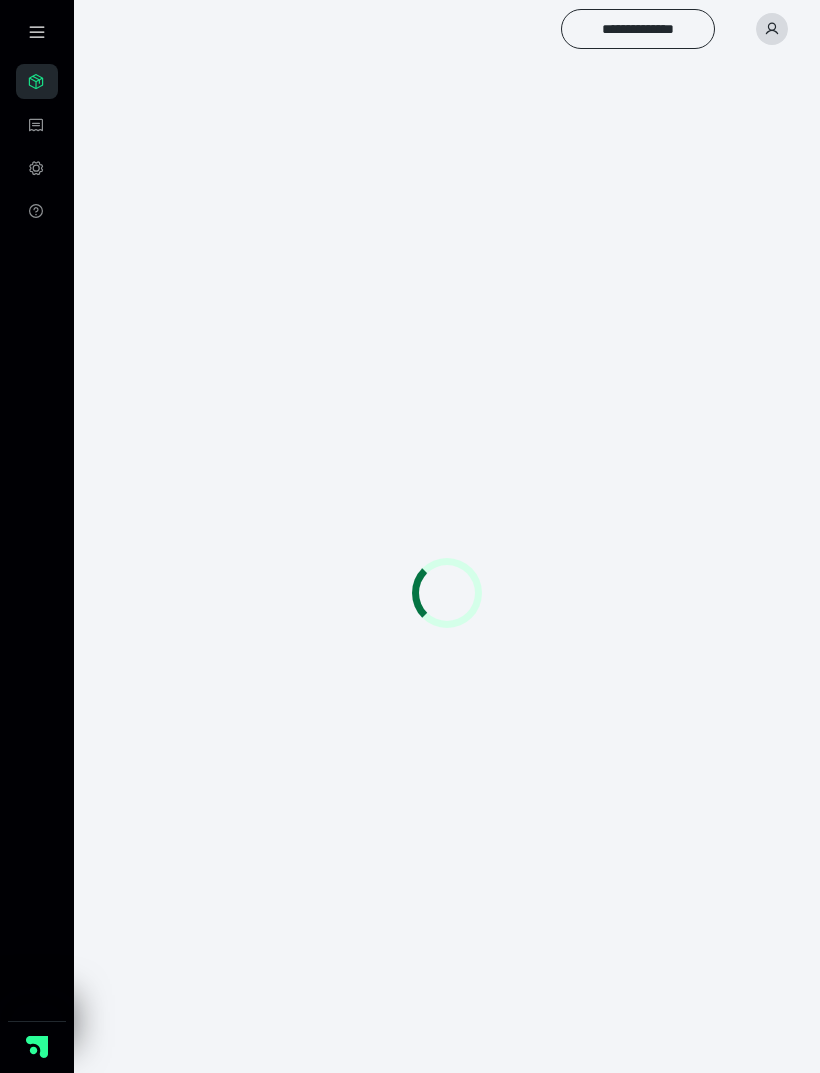 scroll, scrollTop: 0, scrollLeft: 0, axis: both 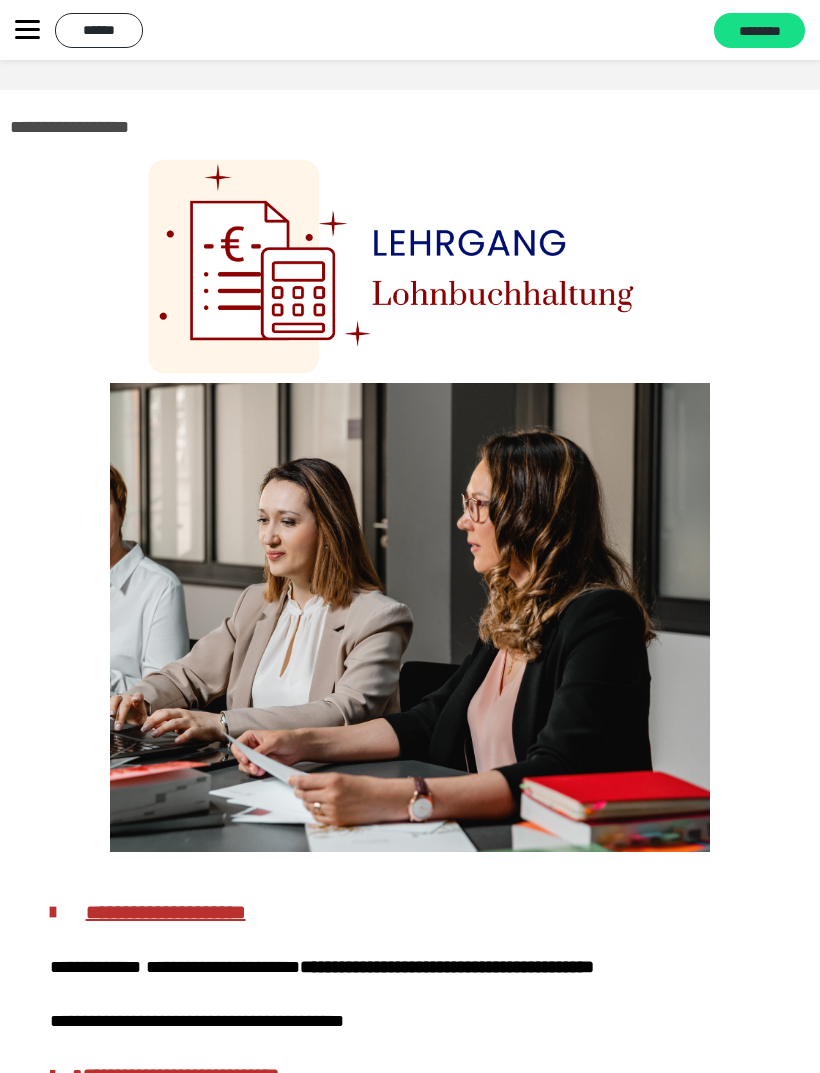 click 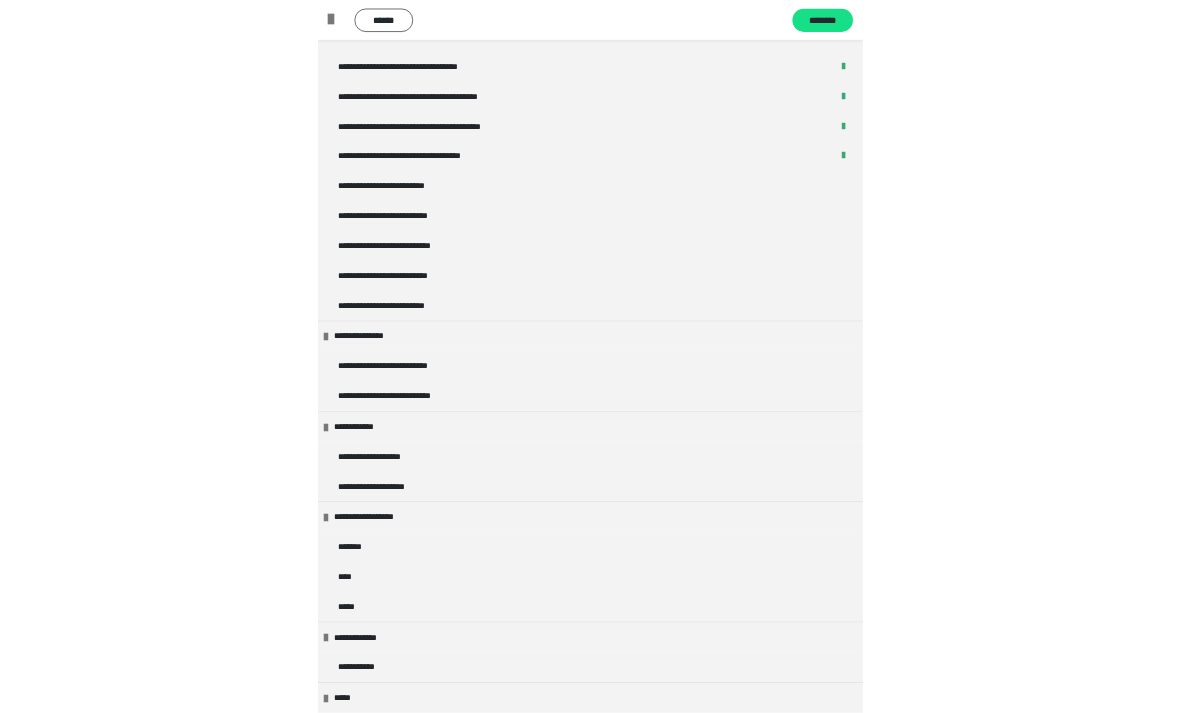 scroll, scrollTop: 567, scrollLeft: 0, axis: vertical 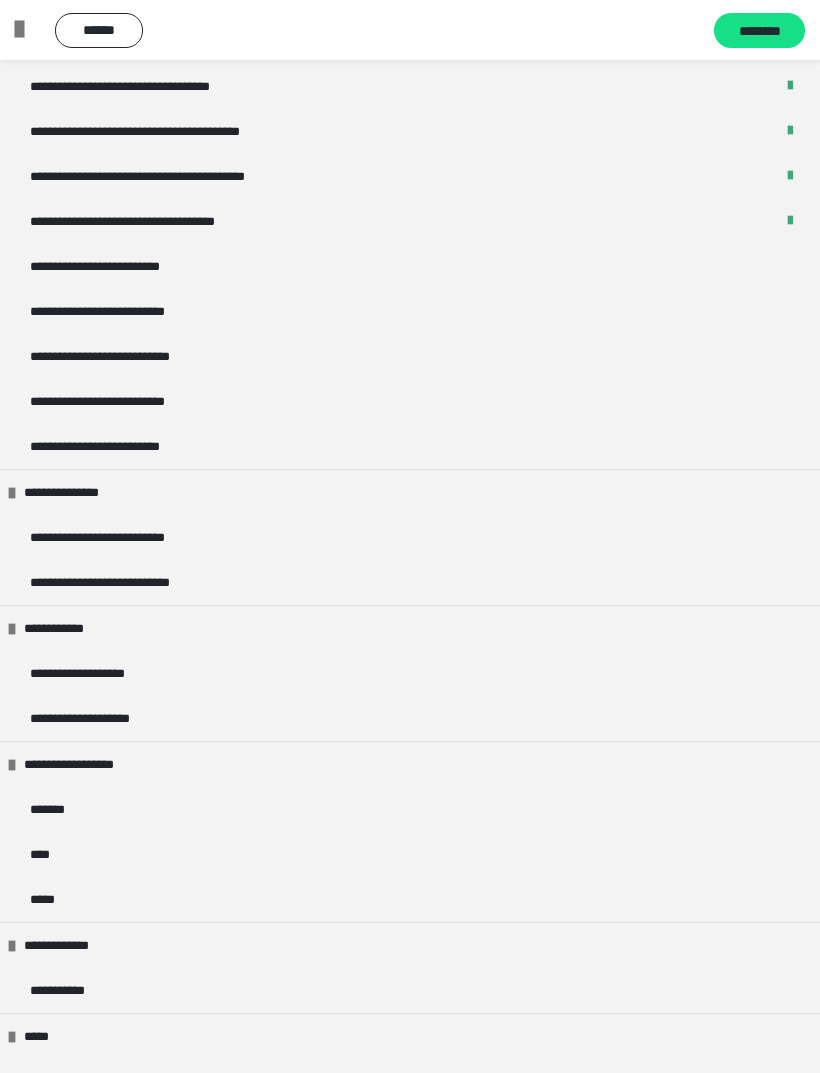 click on "**********" at bounding box center (130, 582) 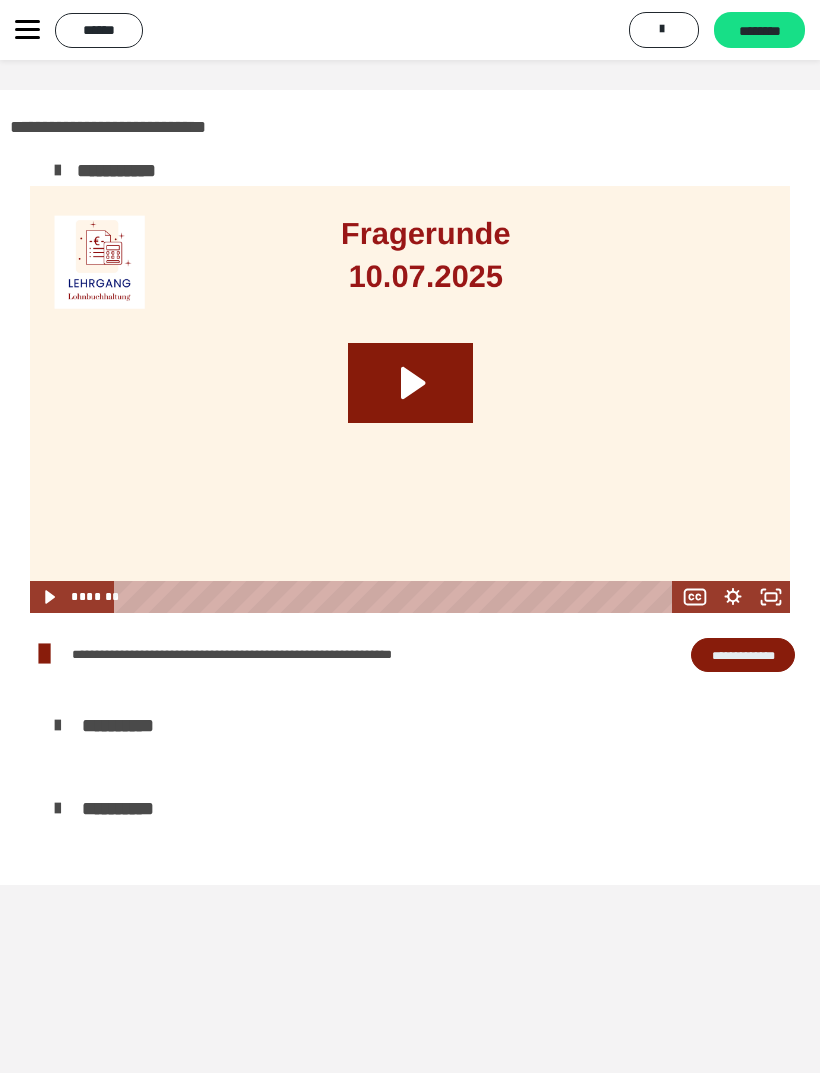 click 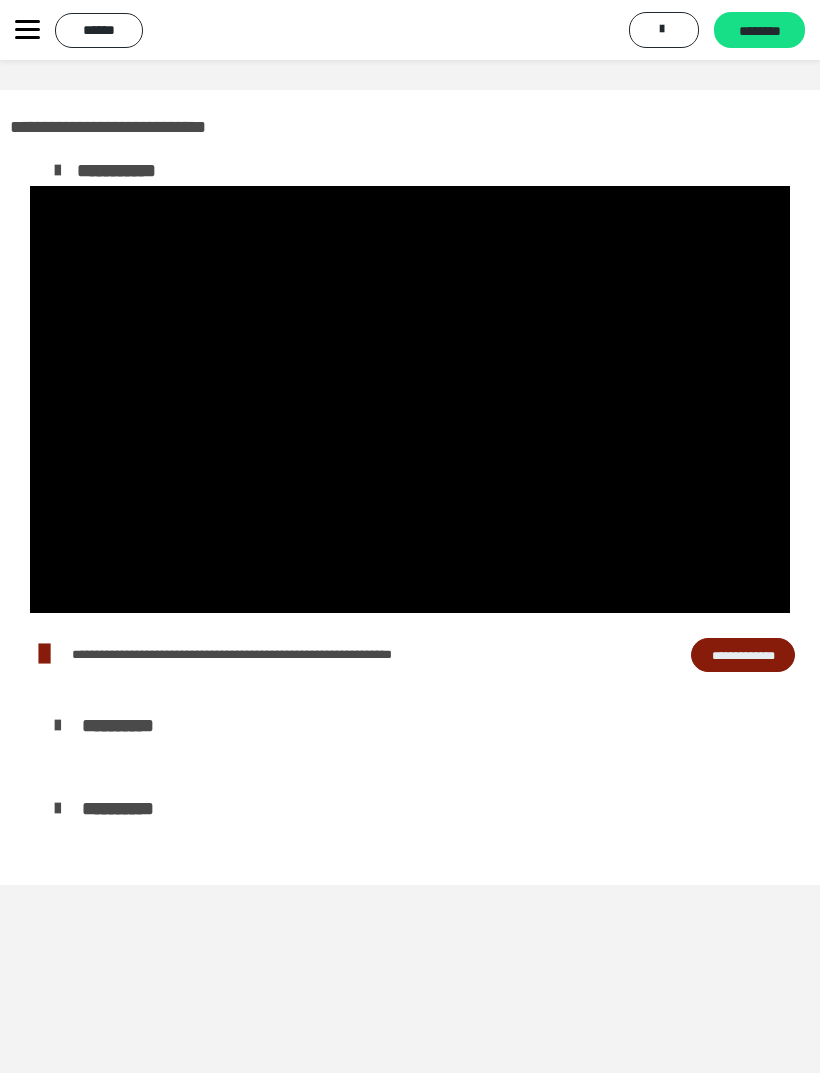 click at bounding box center [410, 400] 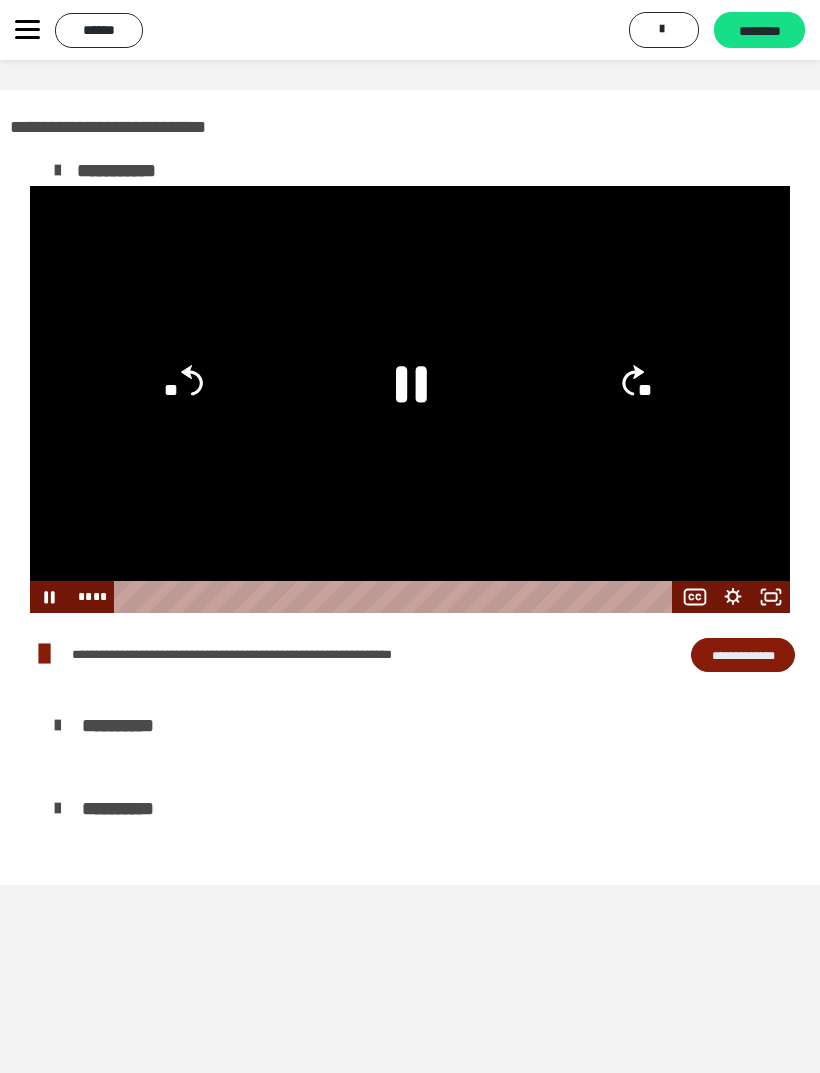 click 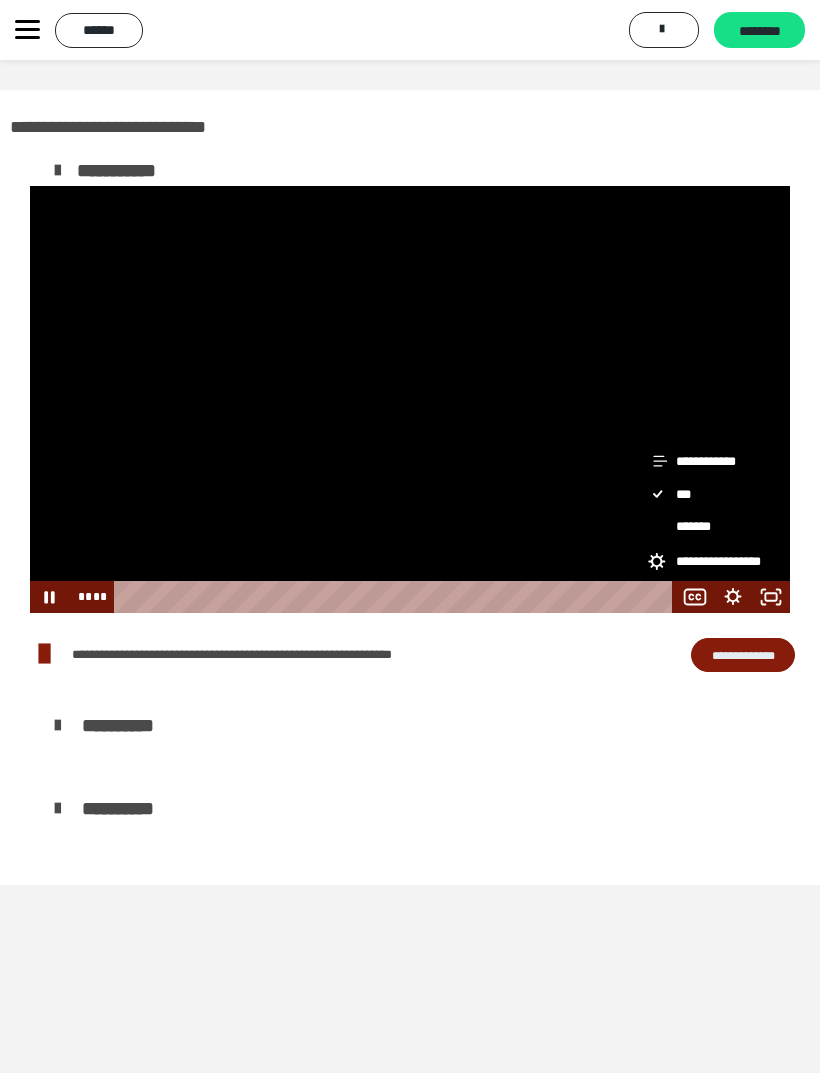 click 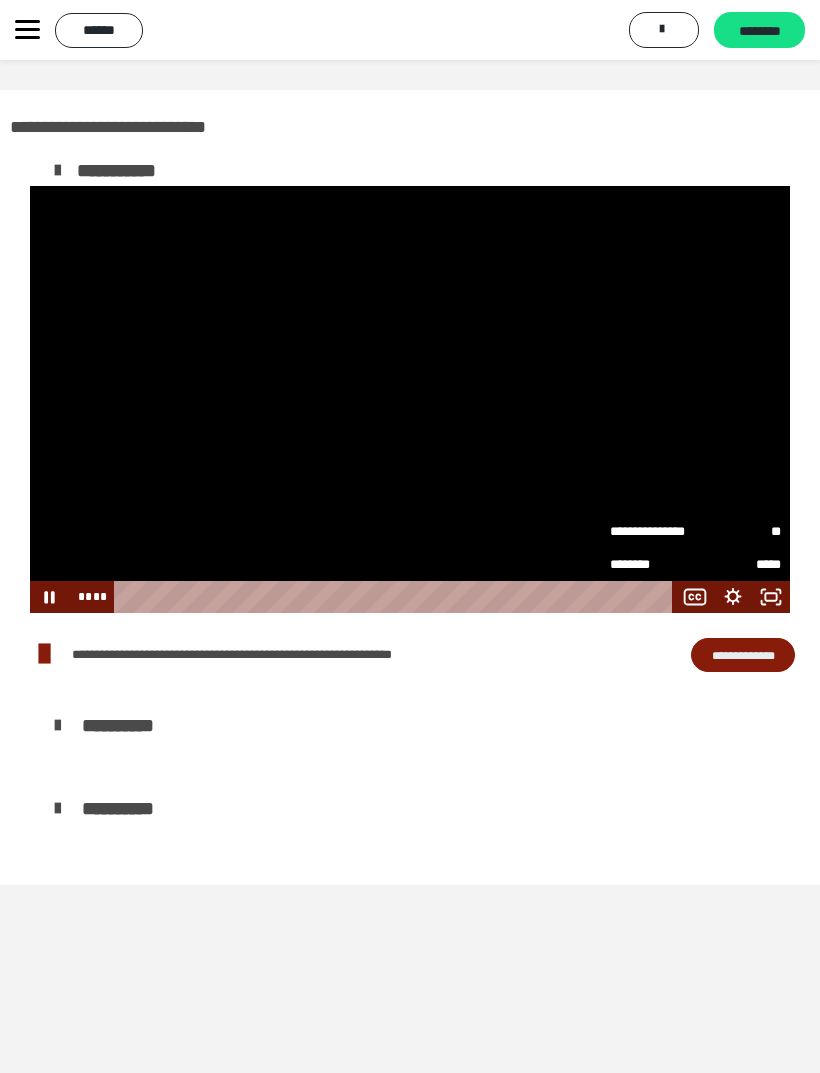click on "**" at bounding box center [738, 529] 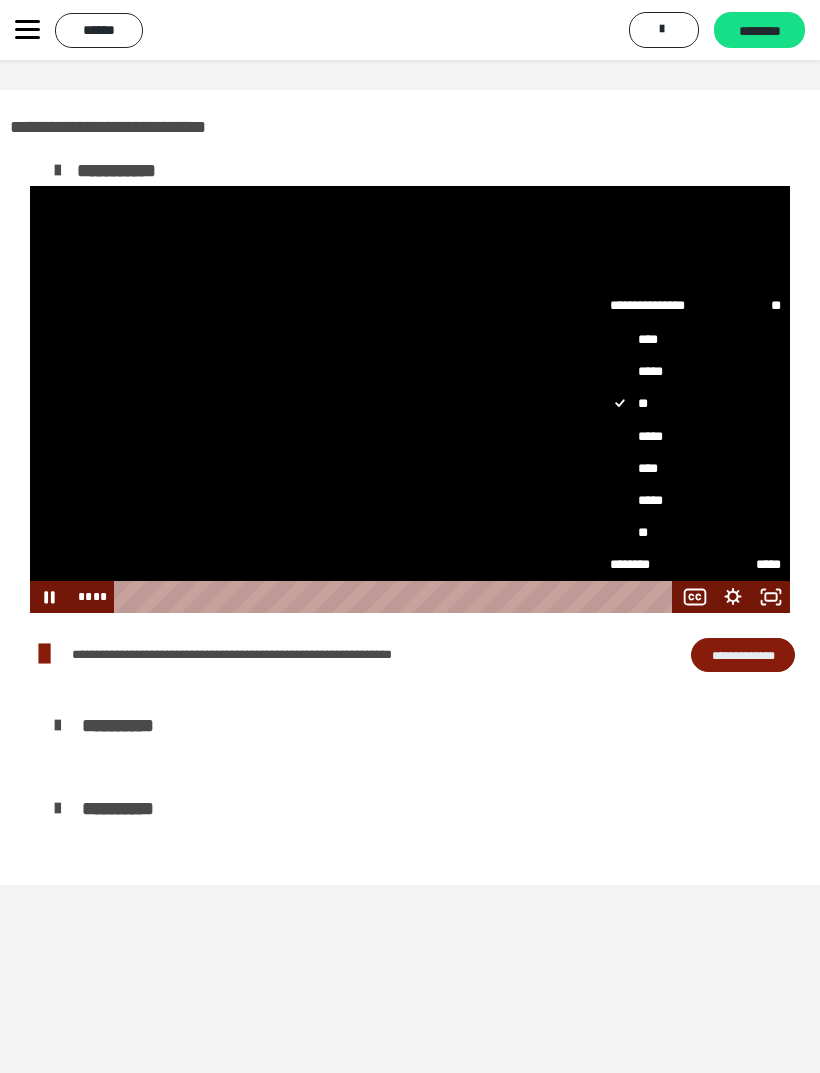 click on "*****" at bounding box center (695, 436) 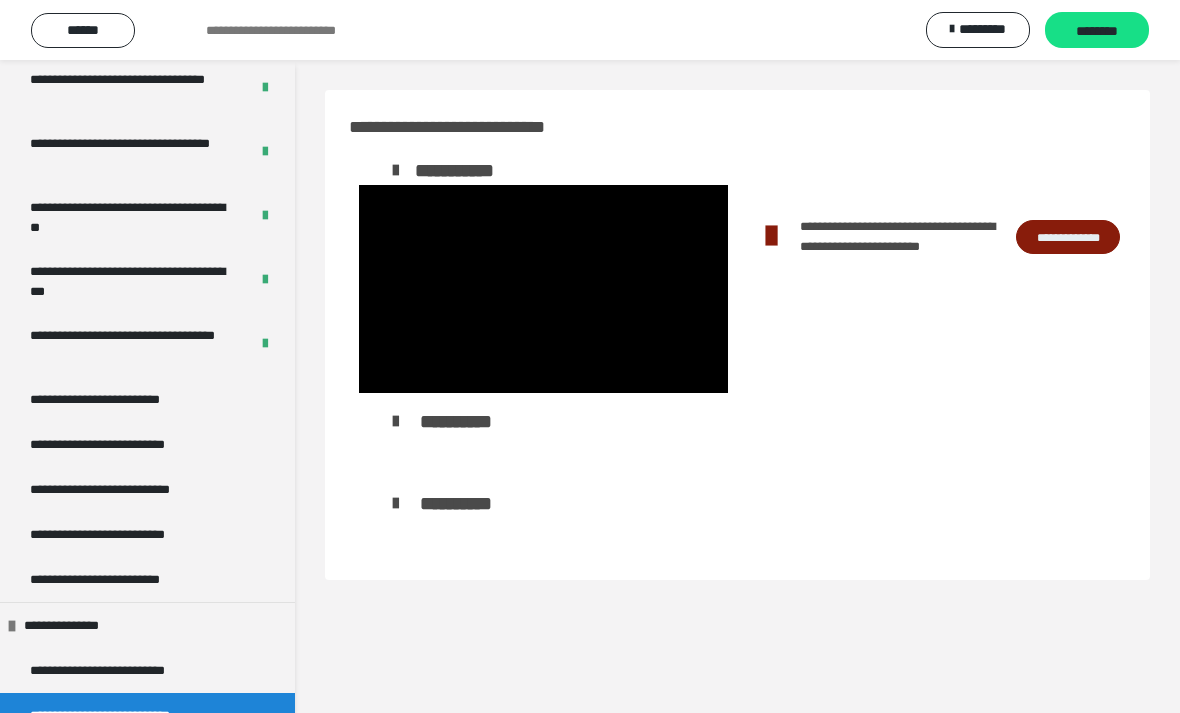 click on "**********" at bounding box center (903, 236) 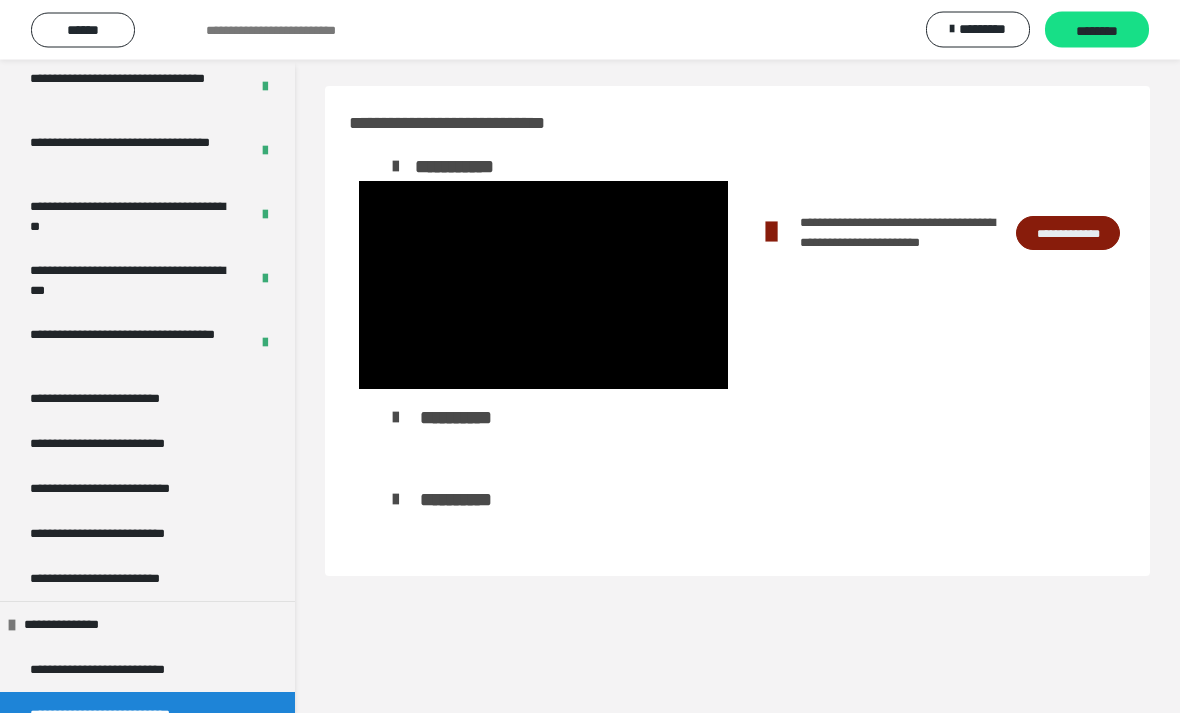 scroll, scrollTop: 0, scrollLeft: 0, axis: both 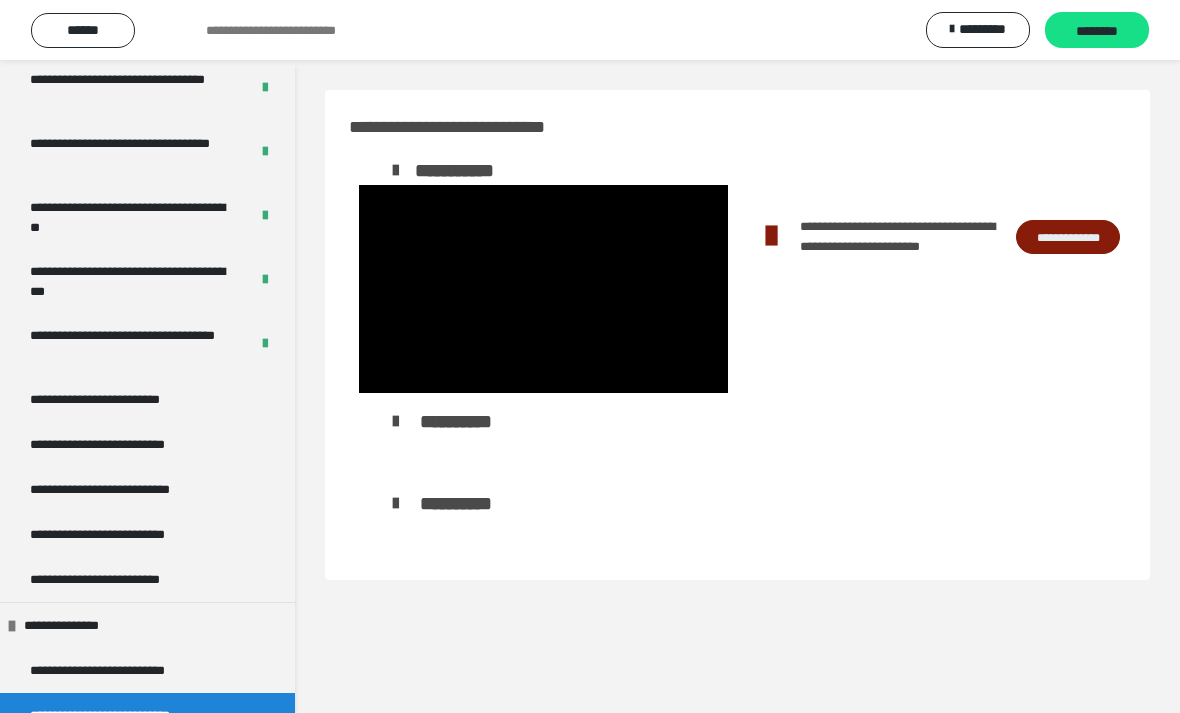 click at bounding box center (543, 289) 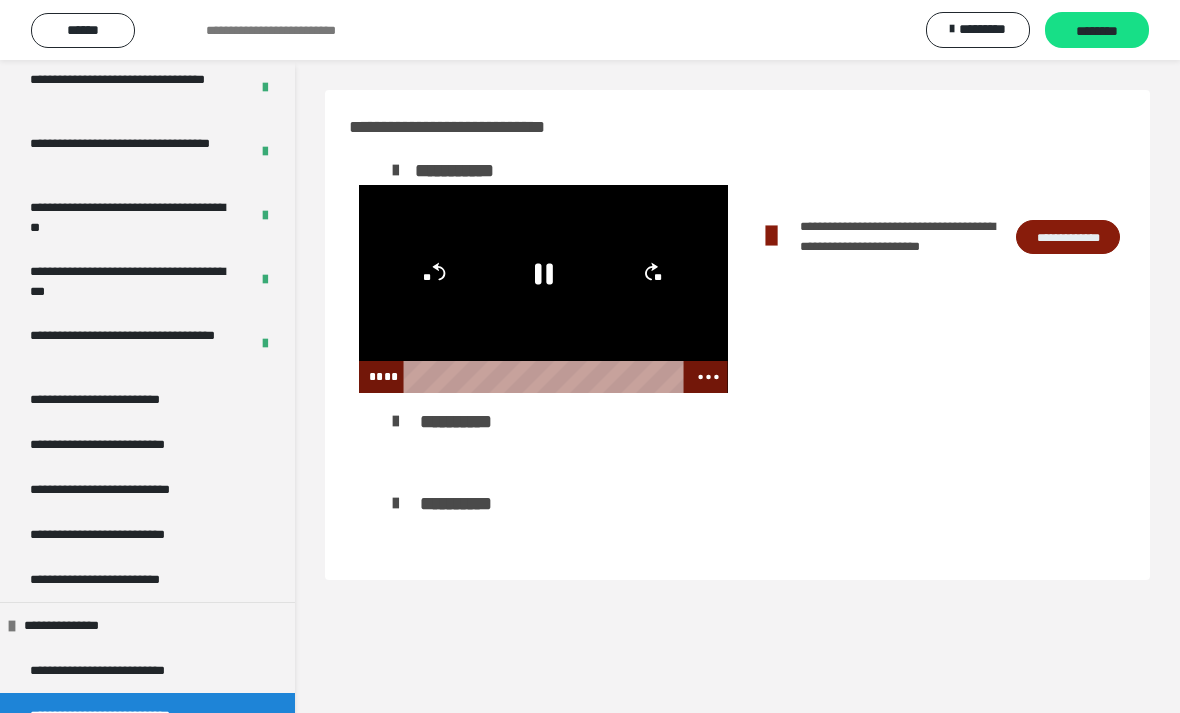 click 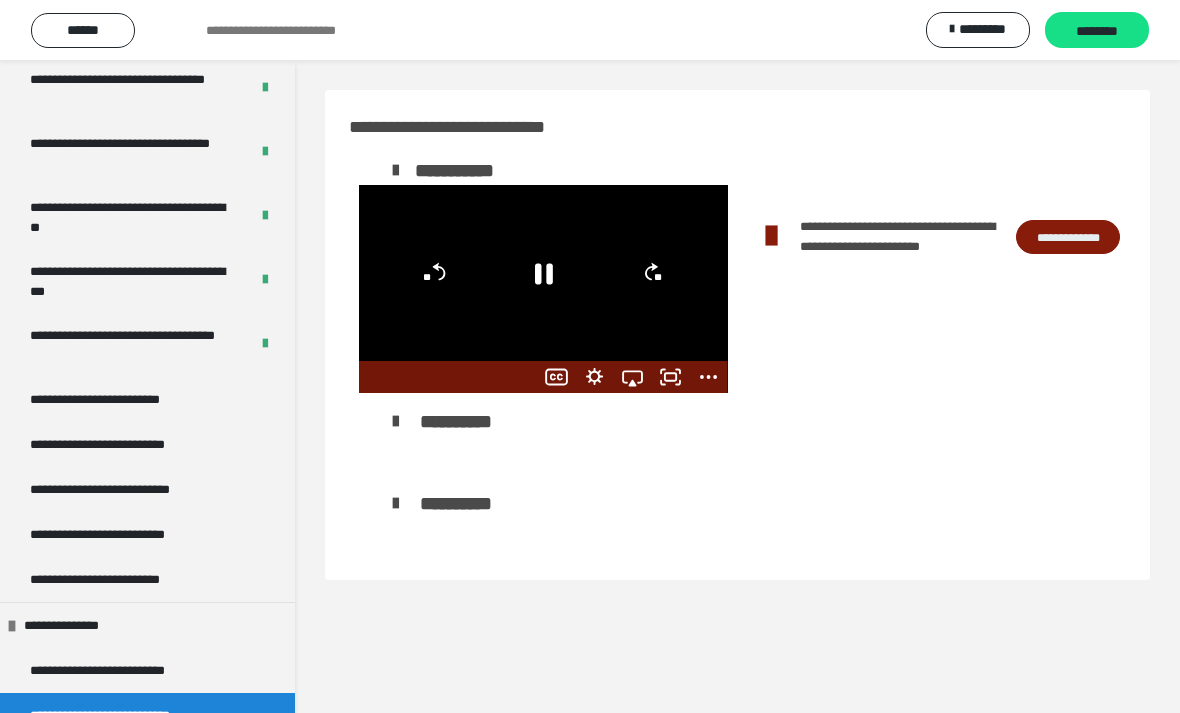 click 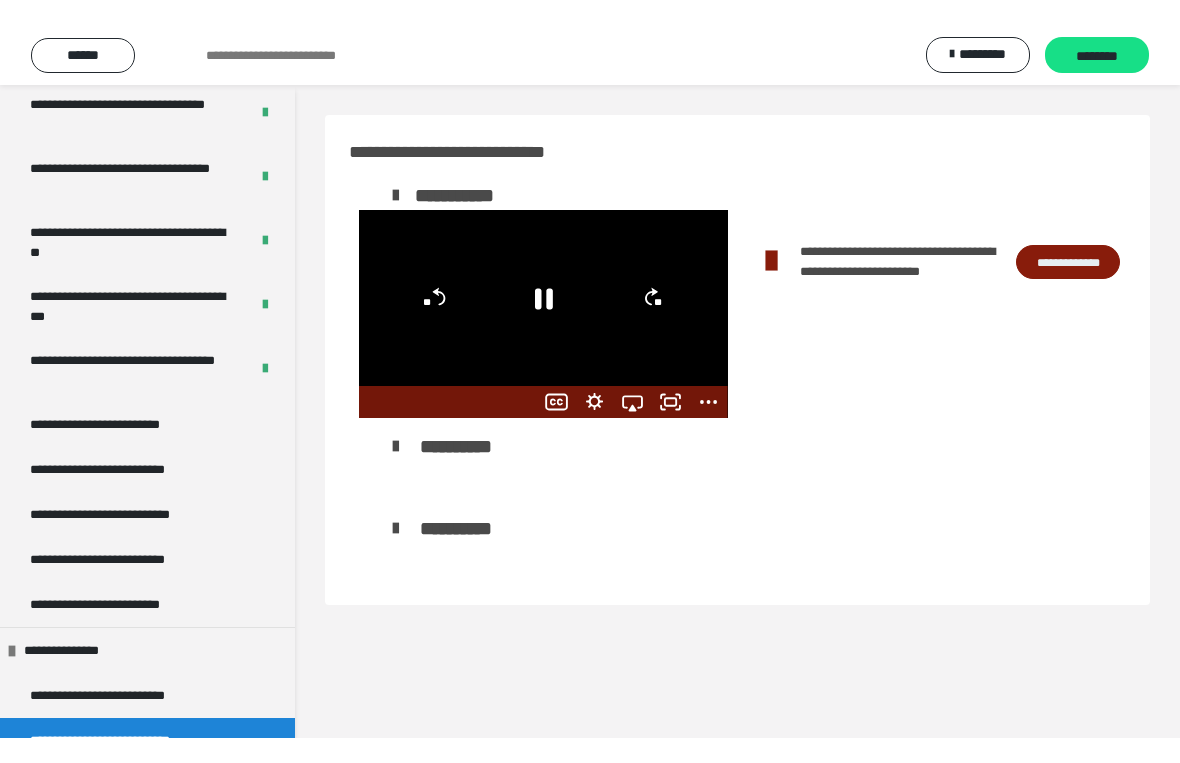 scroll, scrollTop: 24, scrollLeft: 0, axis: vertical 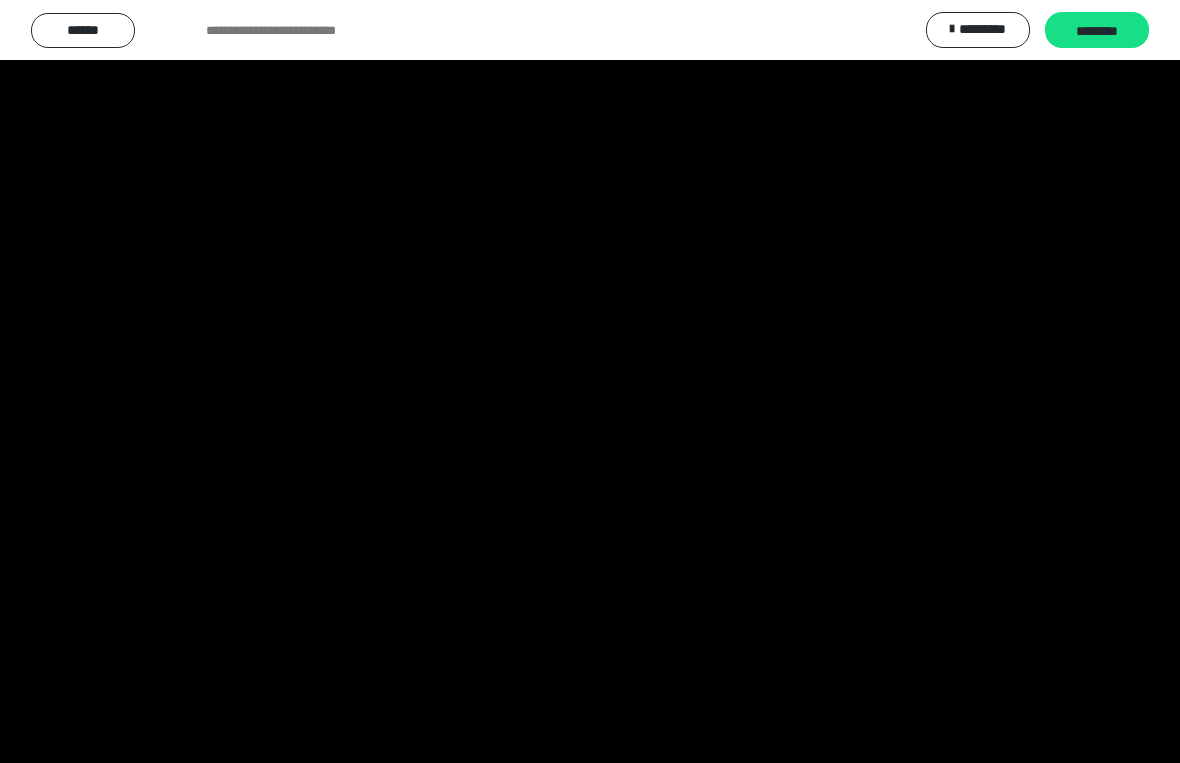 click at bounding box center [590, 381] 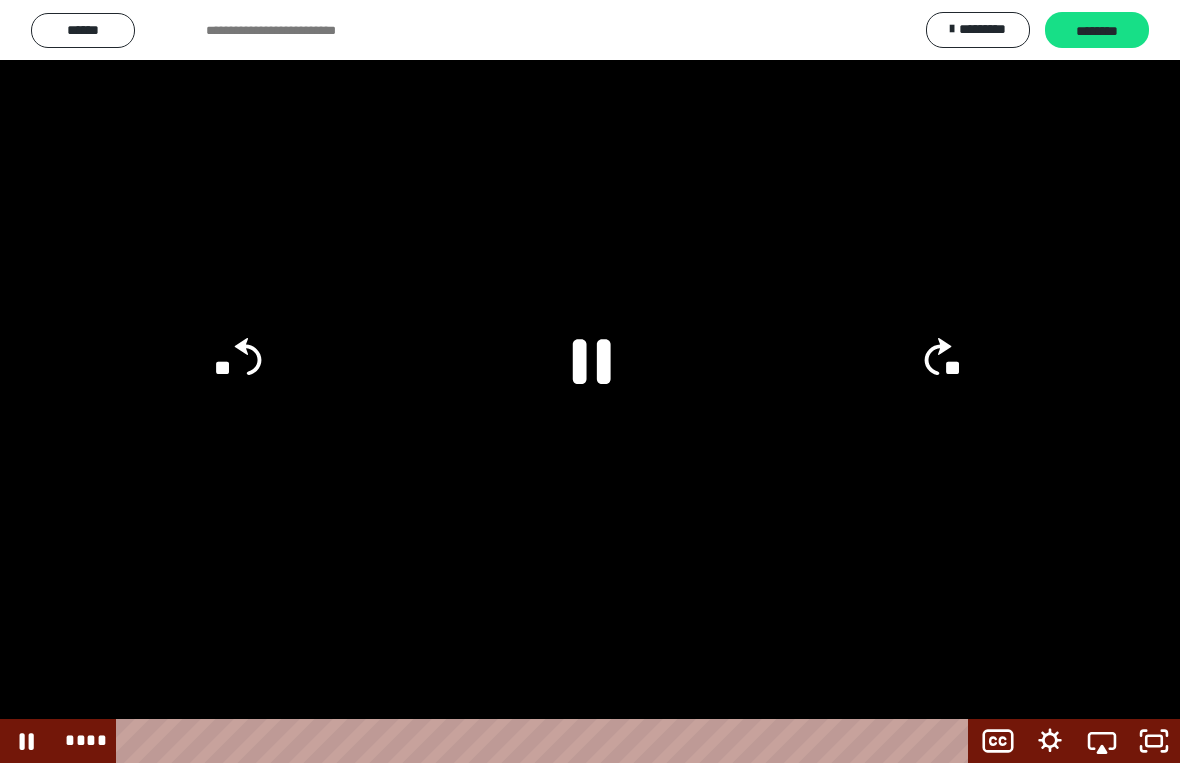 click 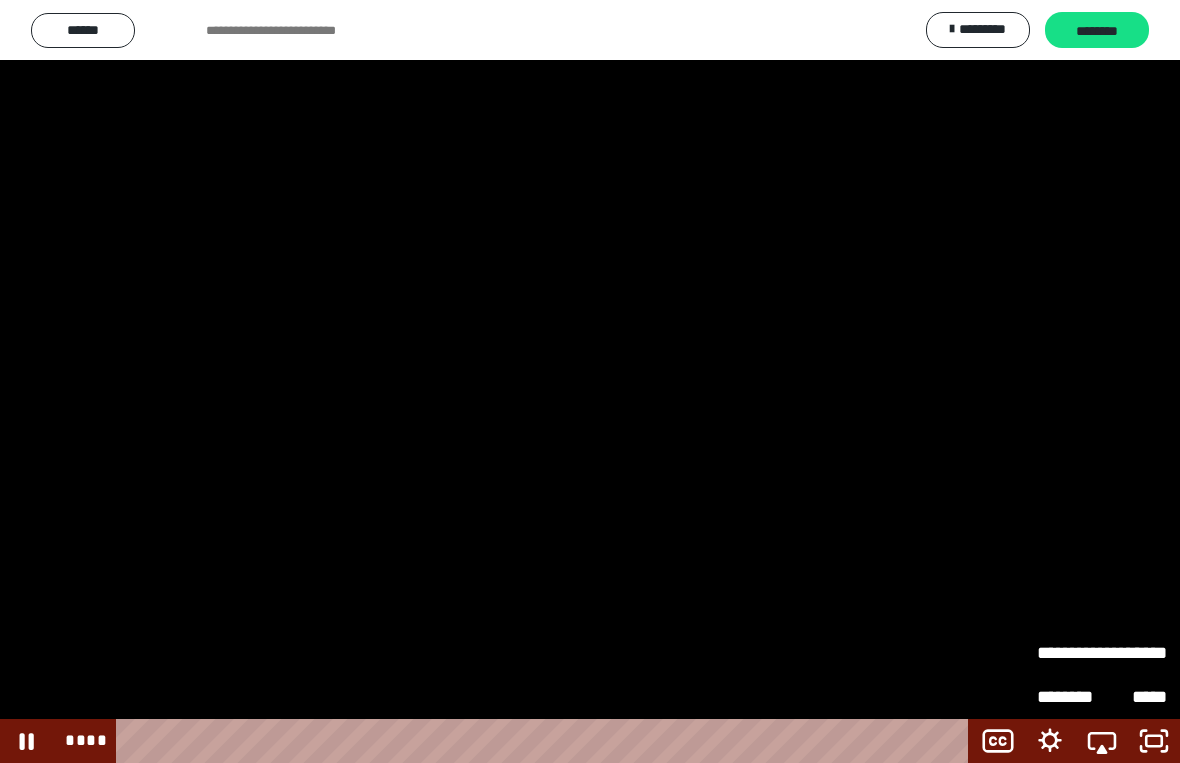 click on "*****" at bounding box center (1134, 653) 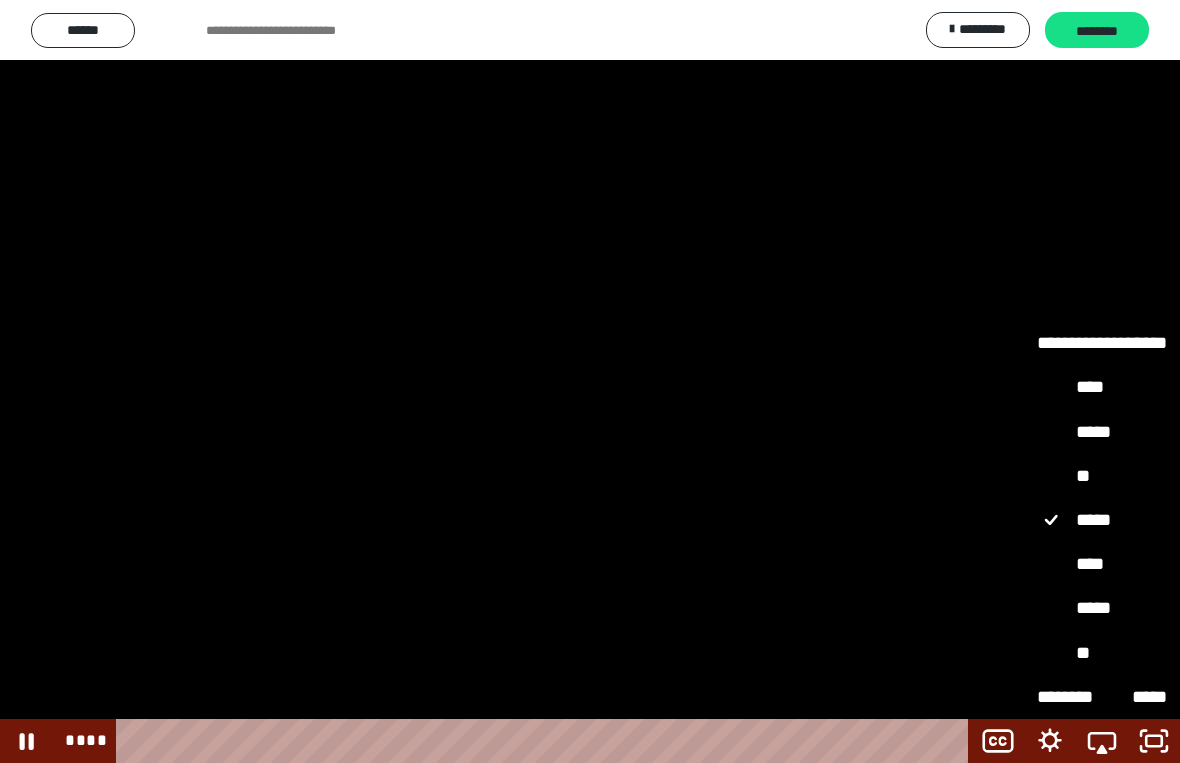 click on "****" at bounding box center (1102, 564) 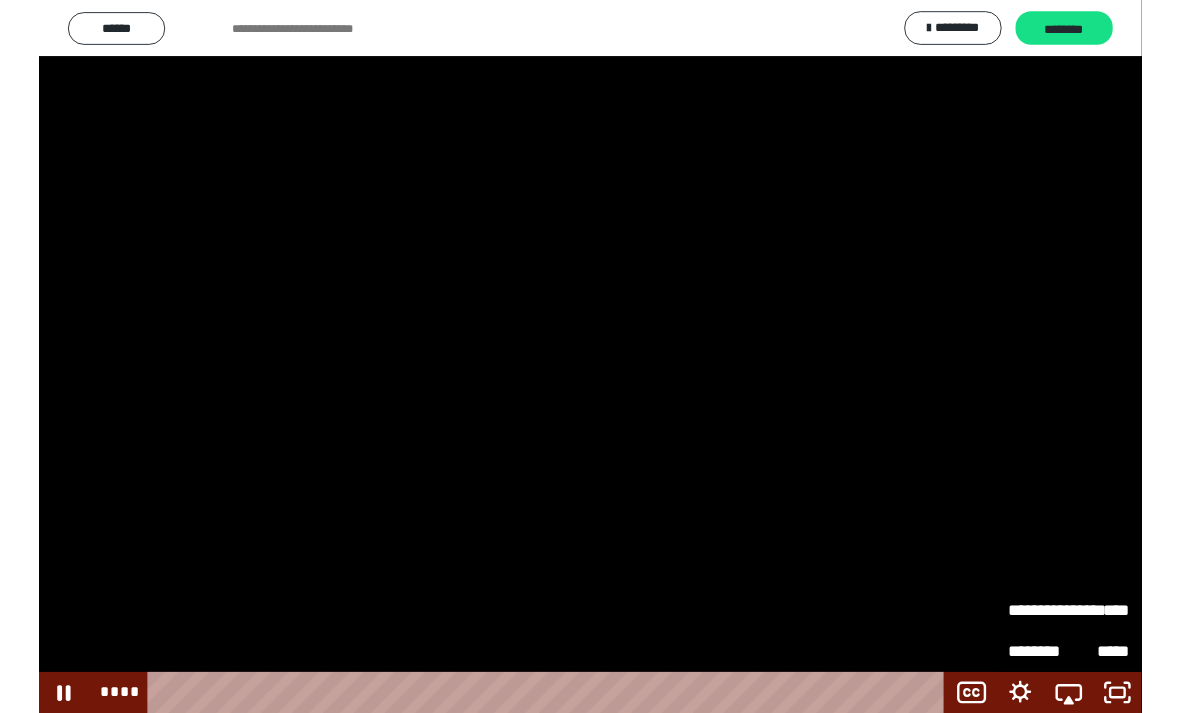scroll, scrollTop: 0, scrollLeft: 0, axis: both 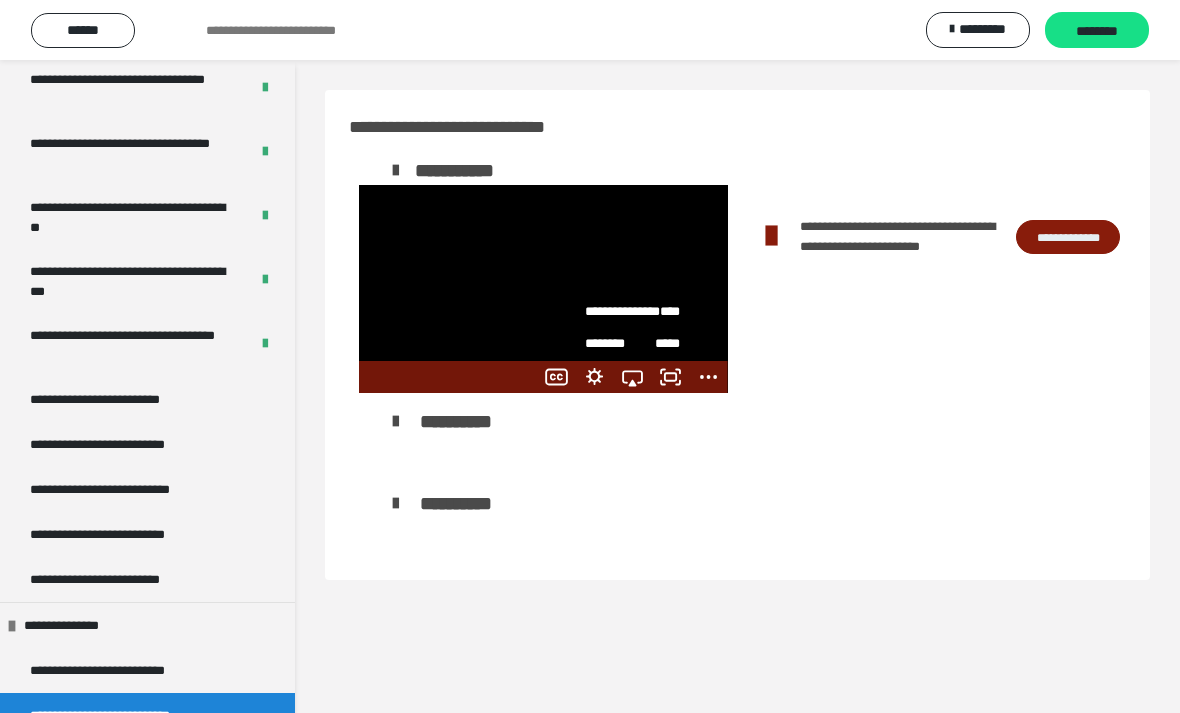 click 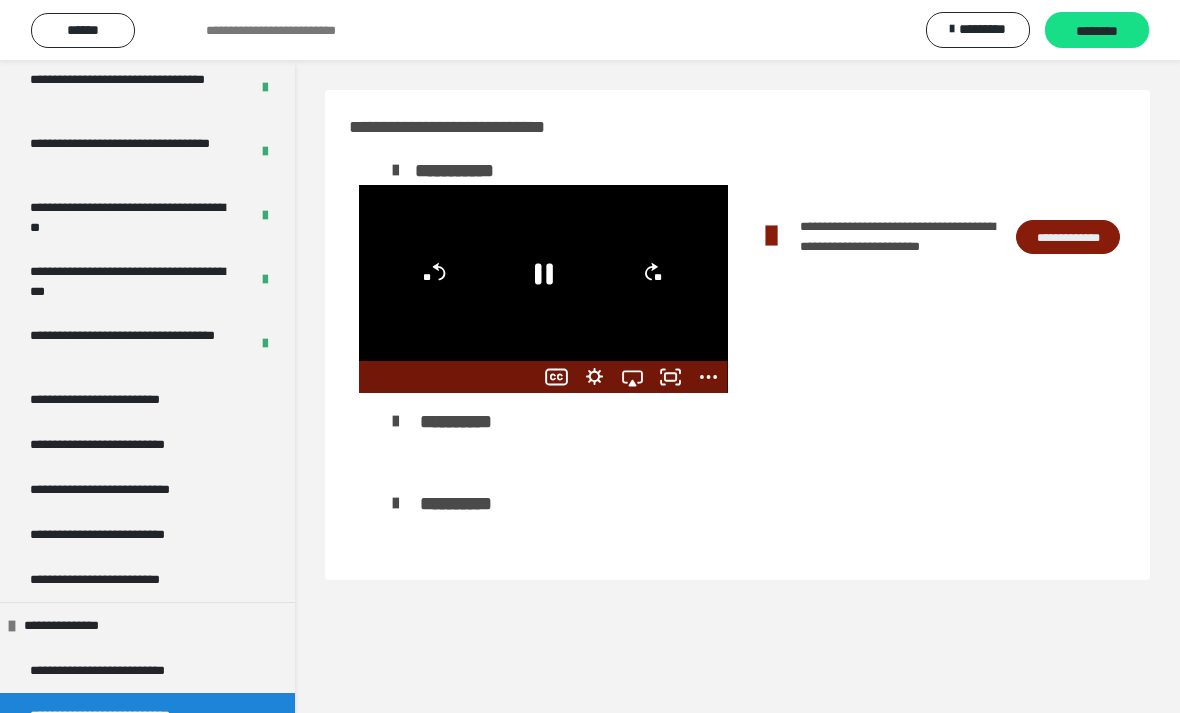 click 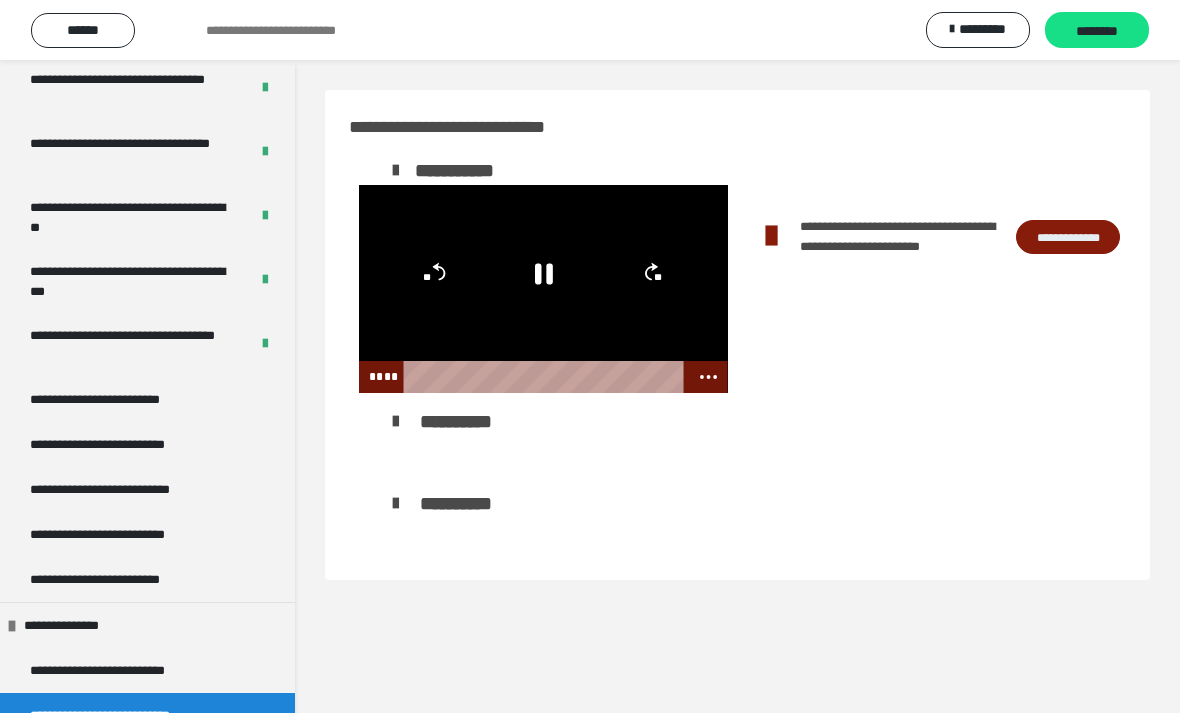 click 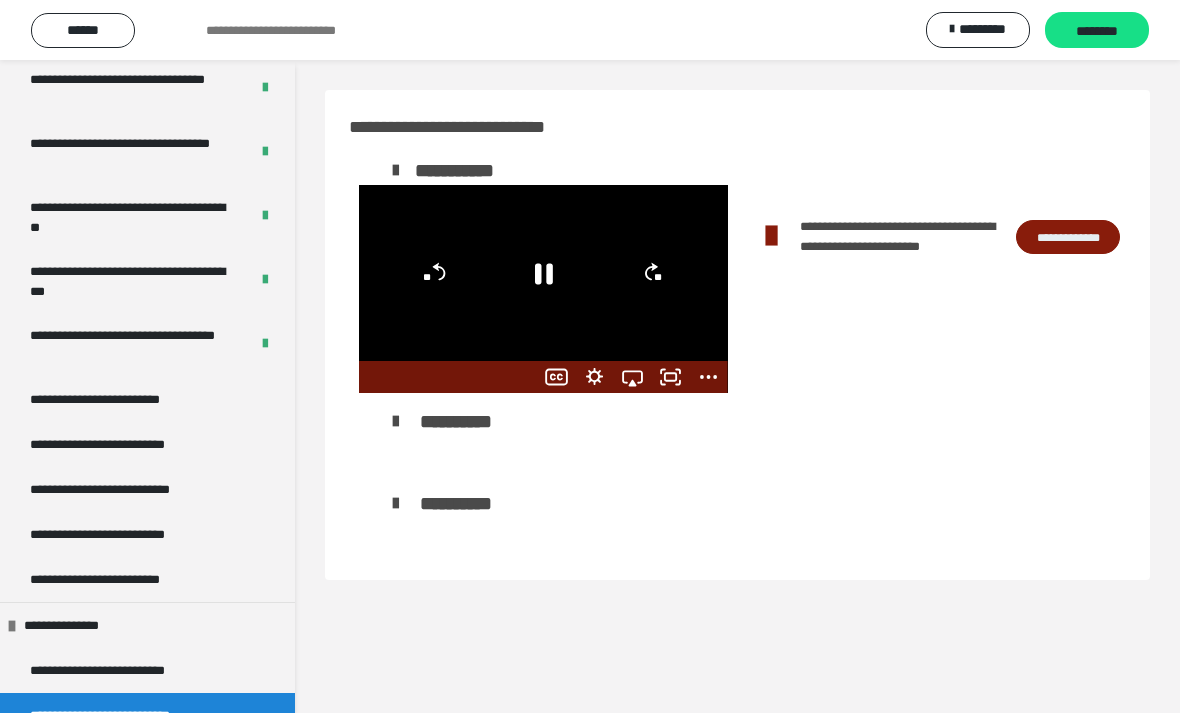 click 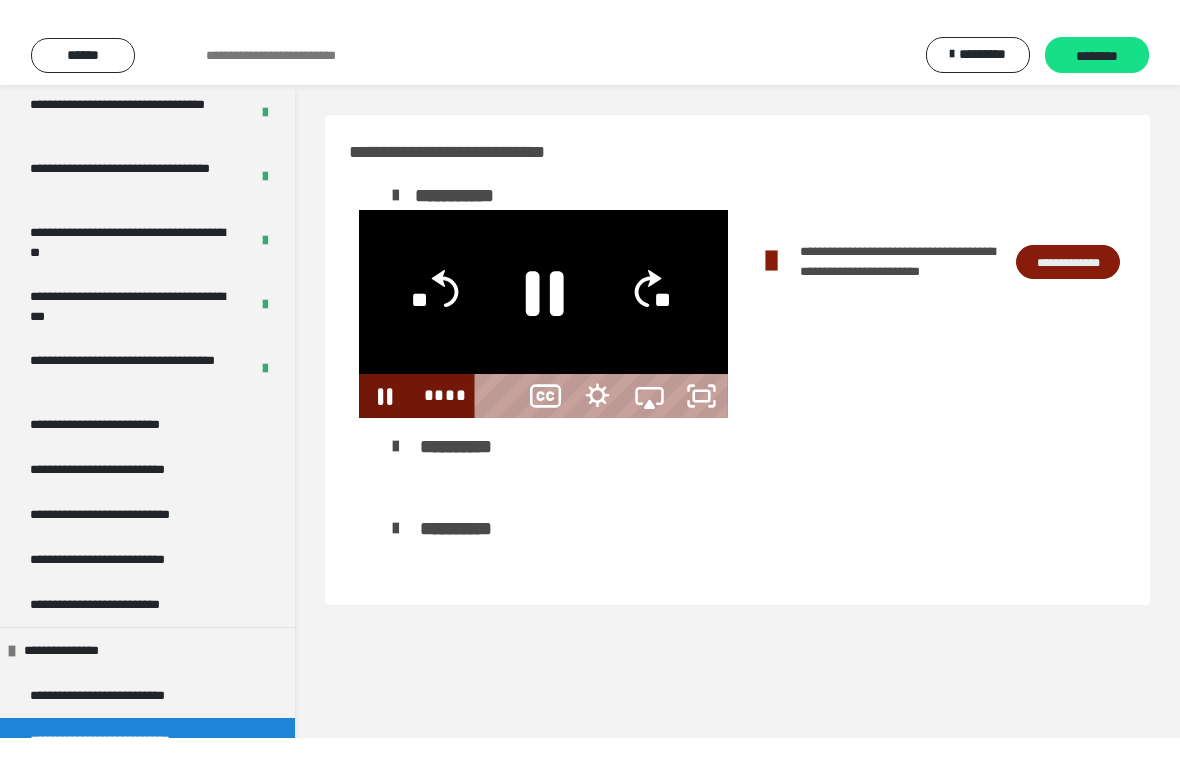 scroll, scrollTop: 24, scrollLeft: 0, axis: vertical 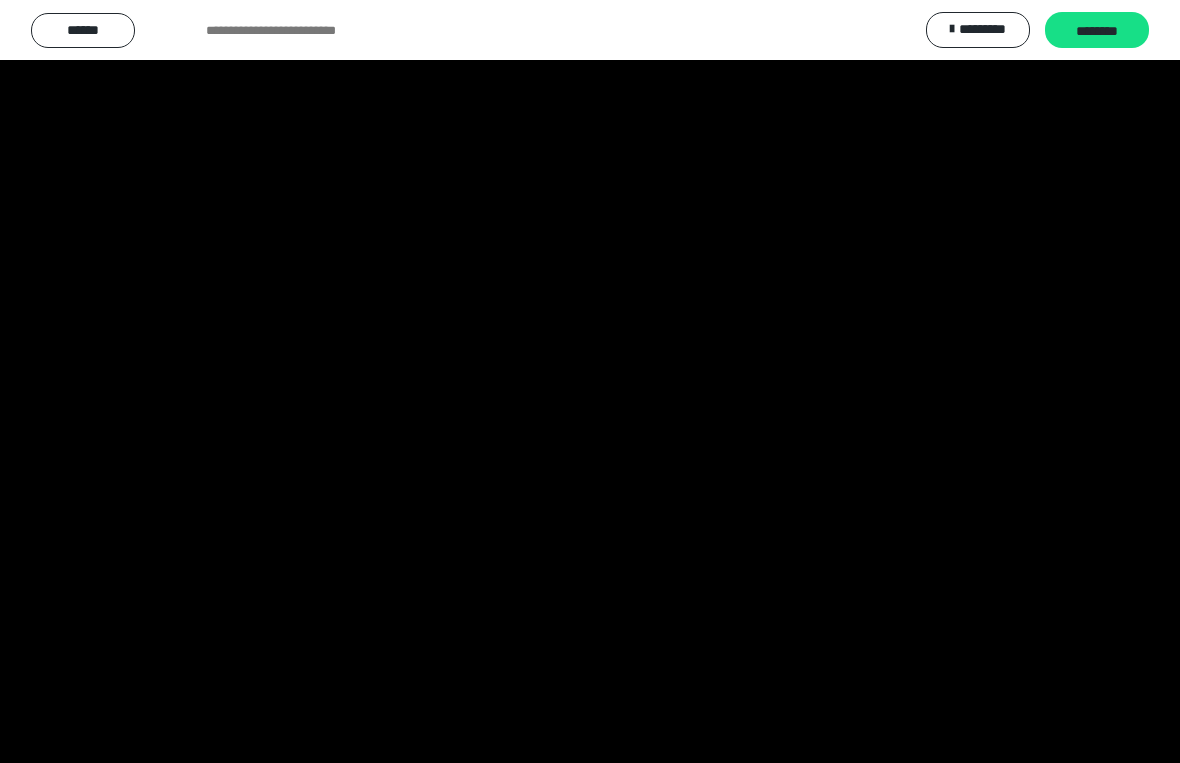 click at bounding box center (590, 381) 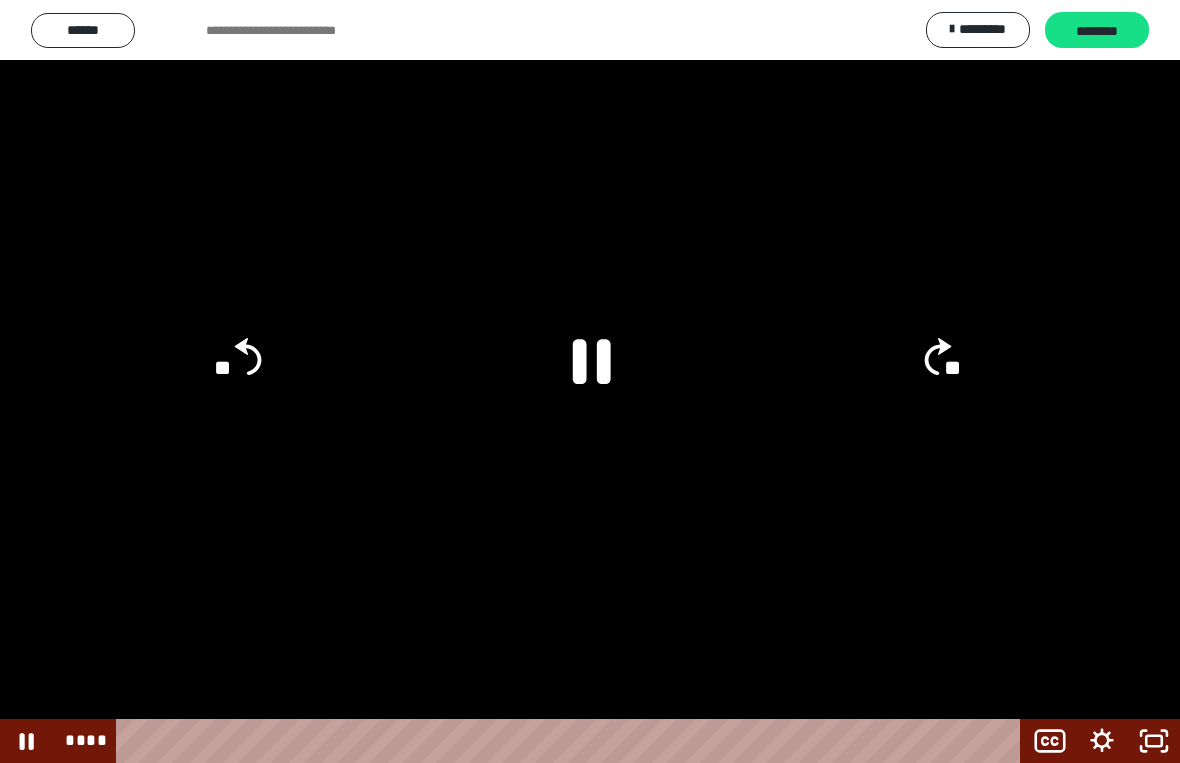 click 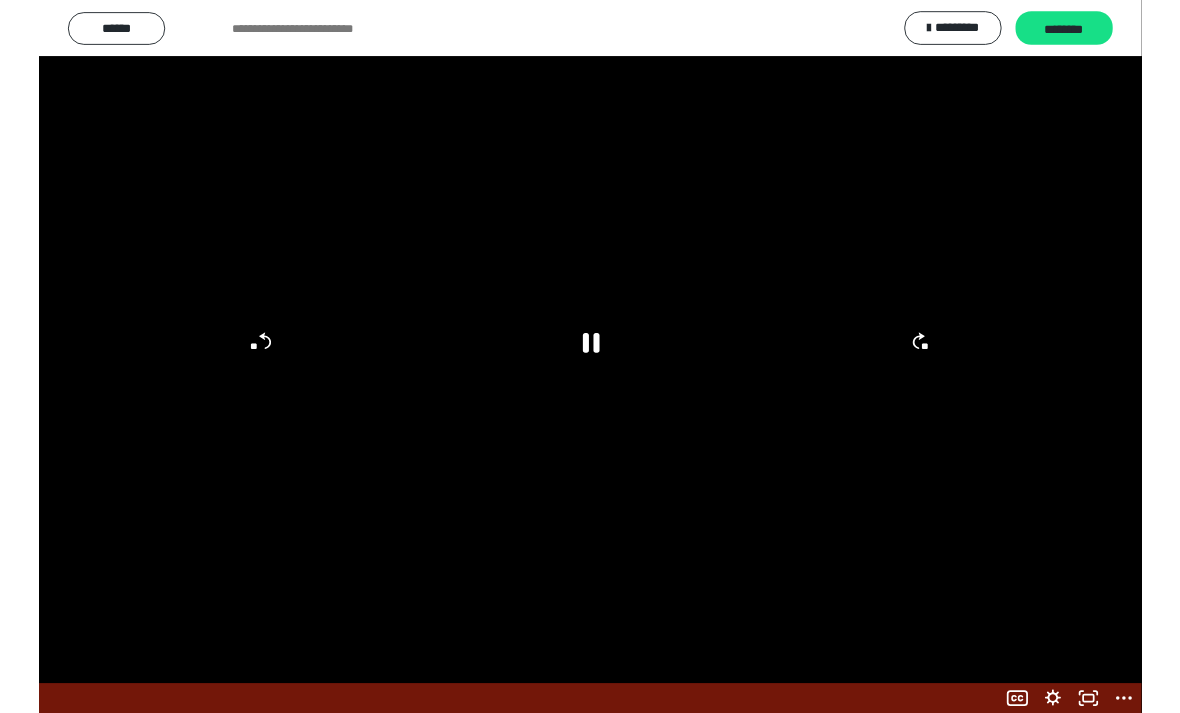 scroll, scrollTop: 0, scrollLeft: 0, axis: both 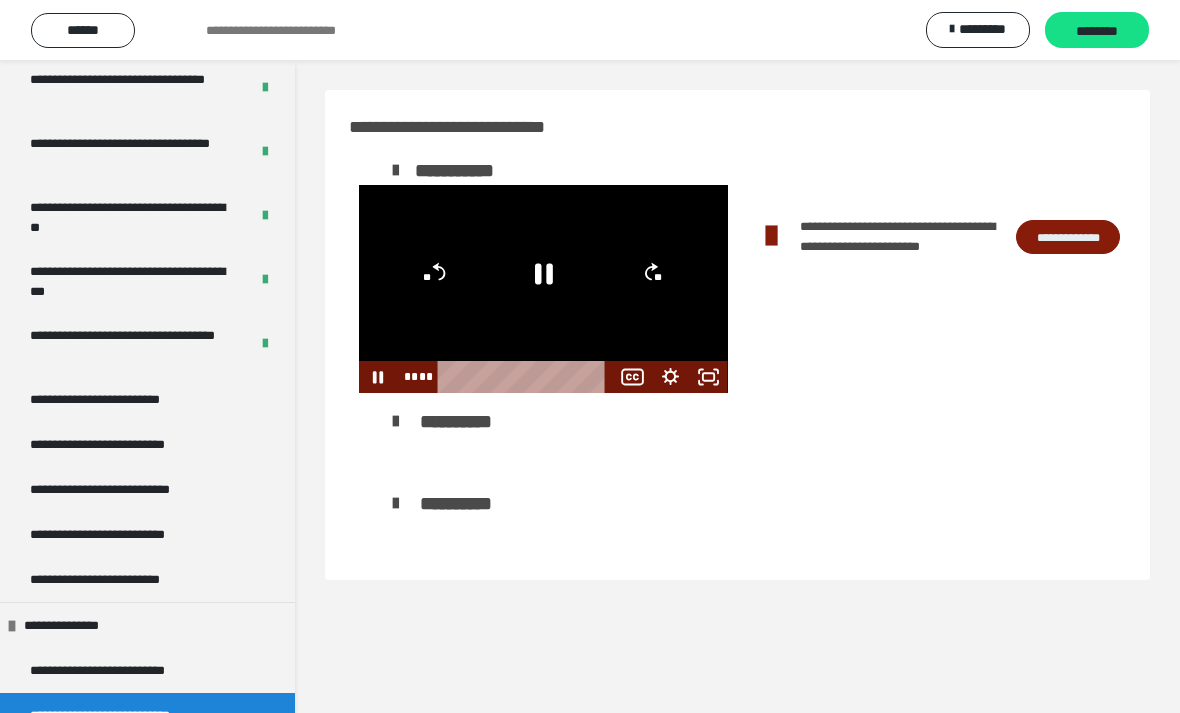 click 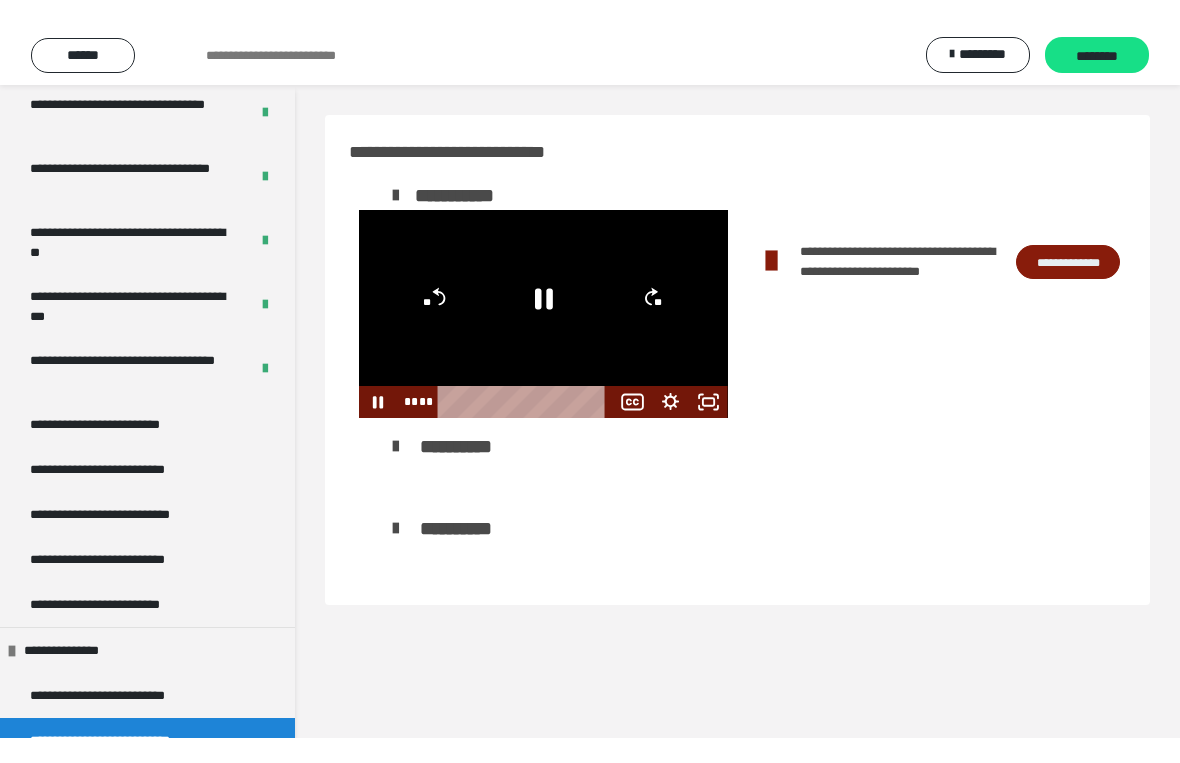 scroll, scrollTop: 24, scrollLeft: 0, axis: vertical 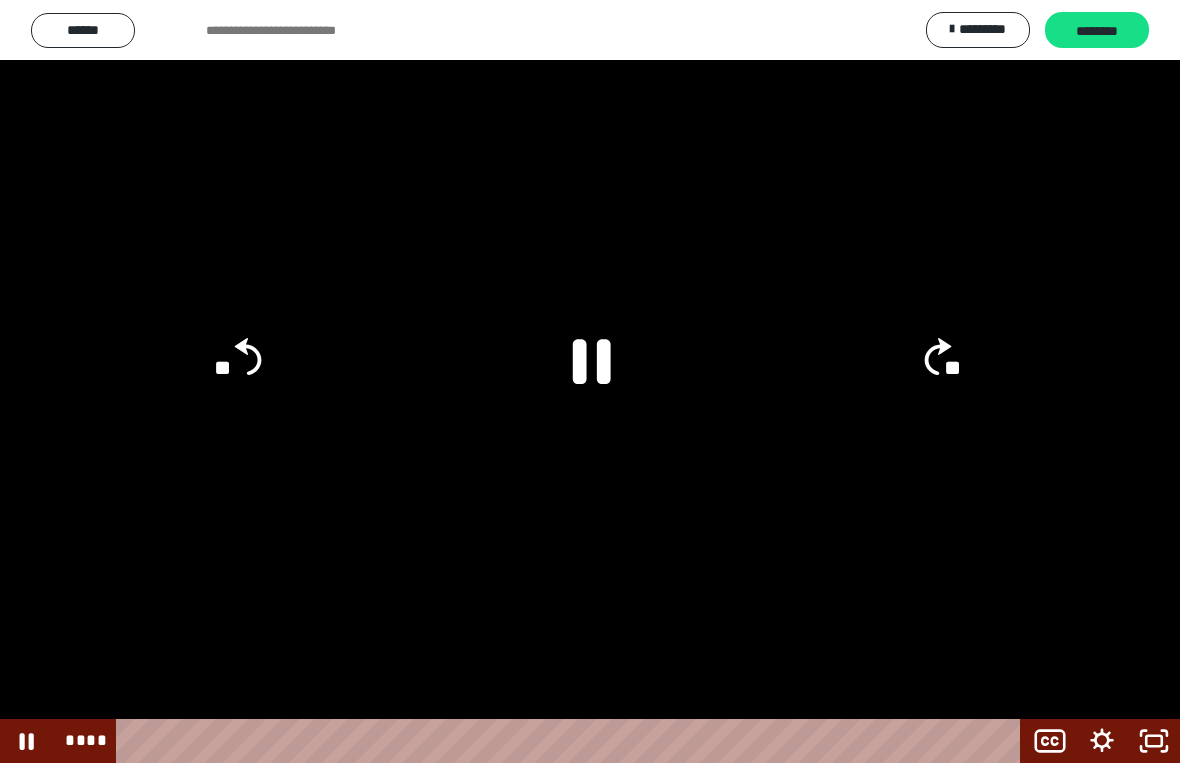 click 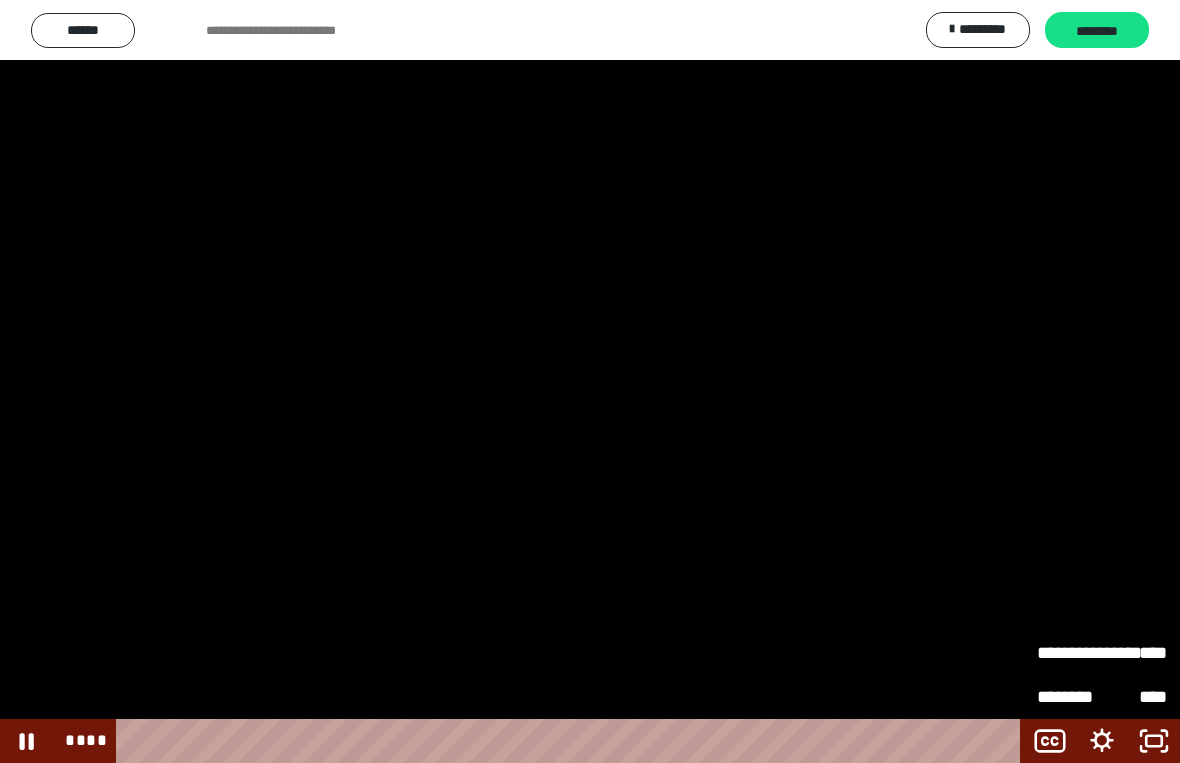 click on "****" at bounding box center [1134, 653] 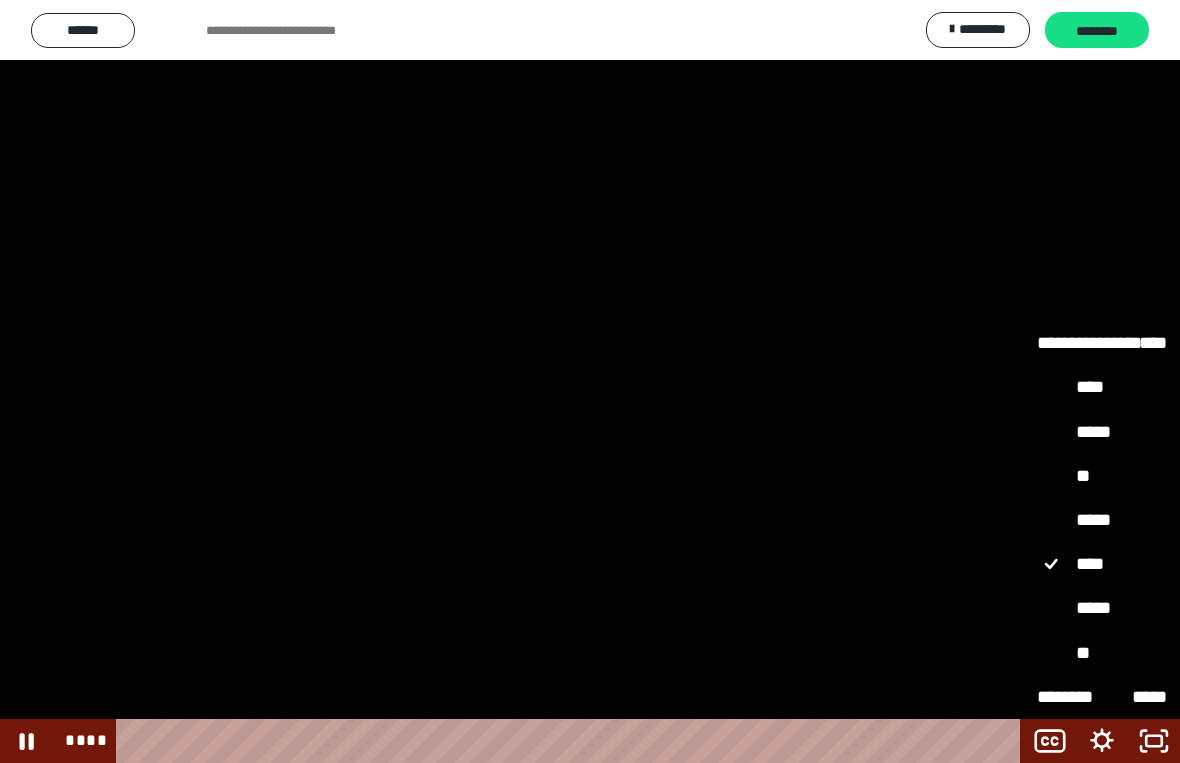 click on "*****" at bounding box center [1102, 520] 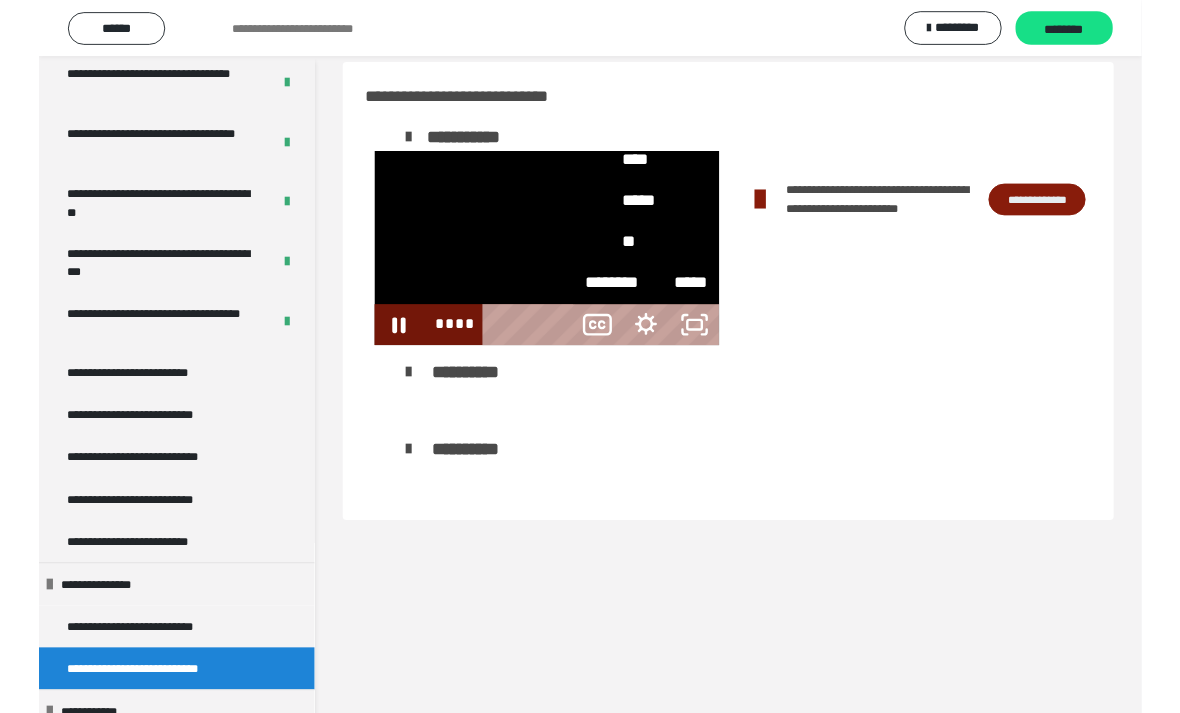 scroll, scrollTop: 0, scrollLeft: 0, axis: both 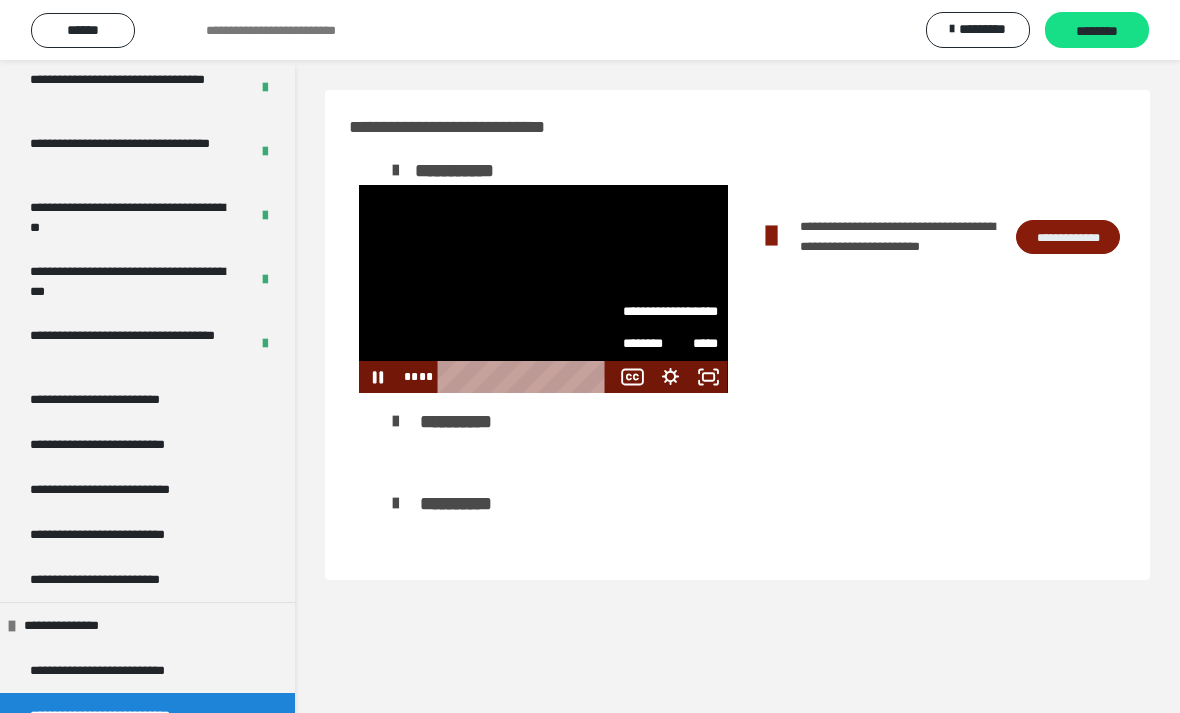 click 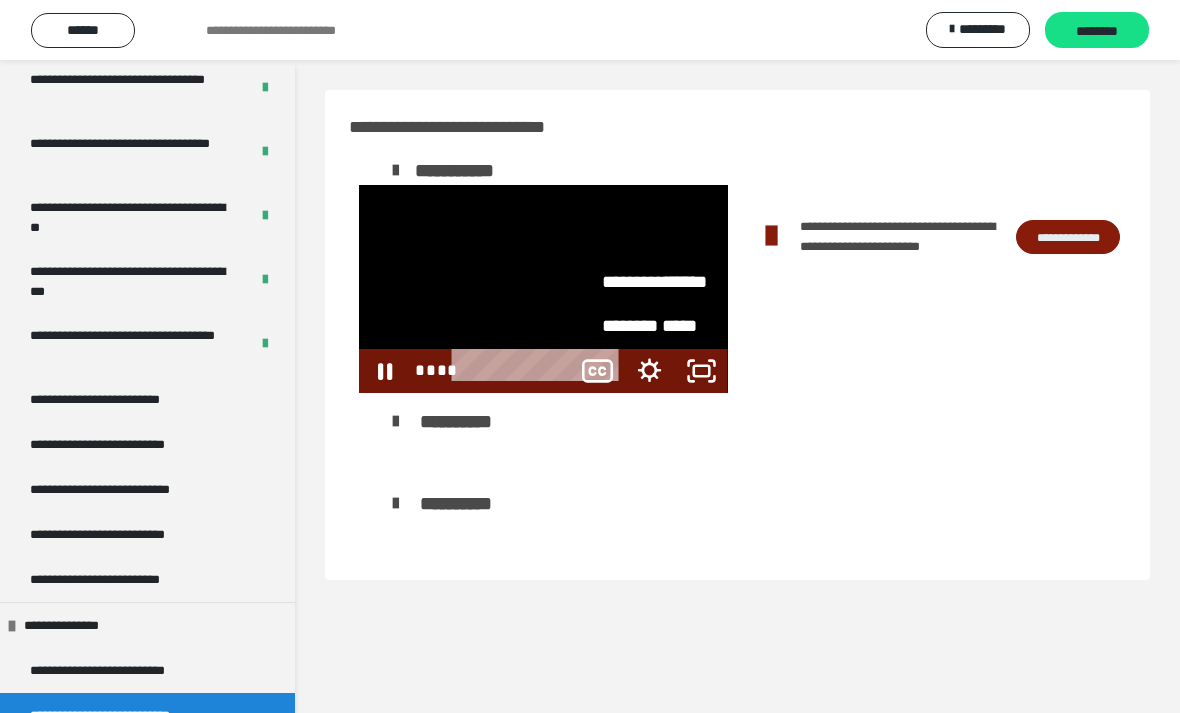 scroll, scrollTop: 24, scrollLeft: 0, axis: vertical 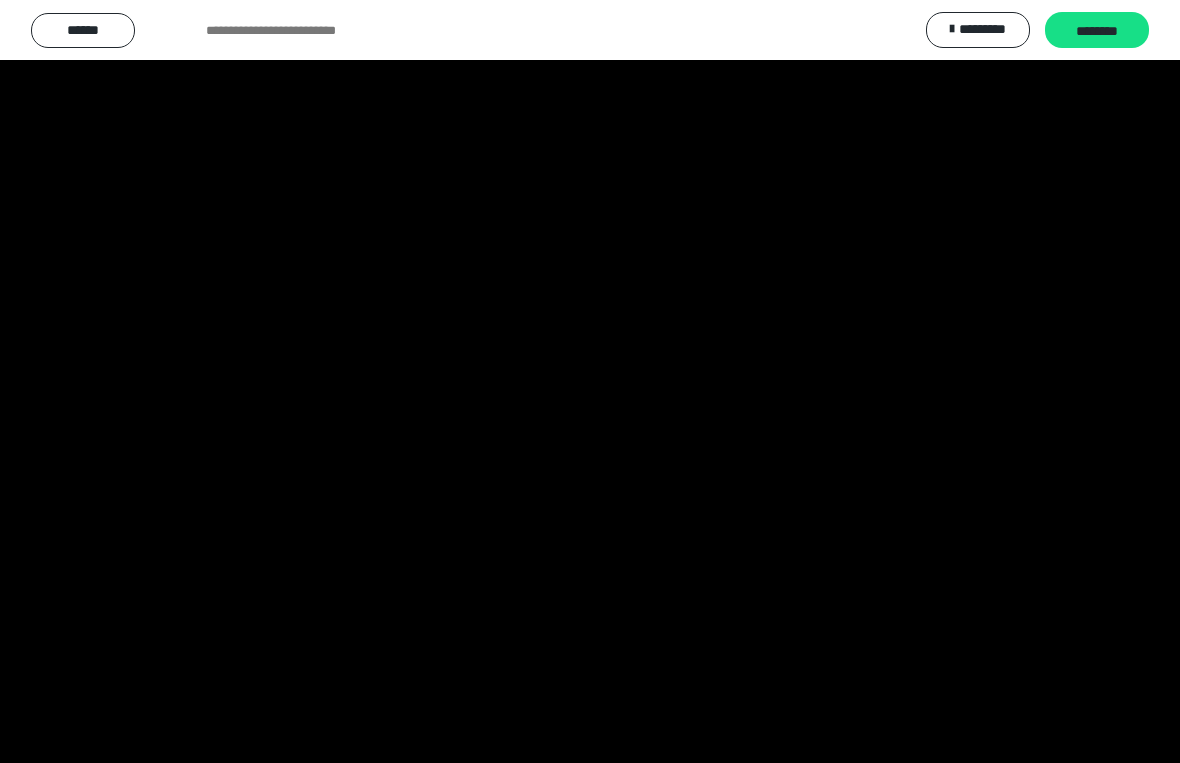 click at bounding box center (590, 381) 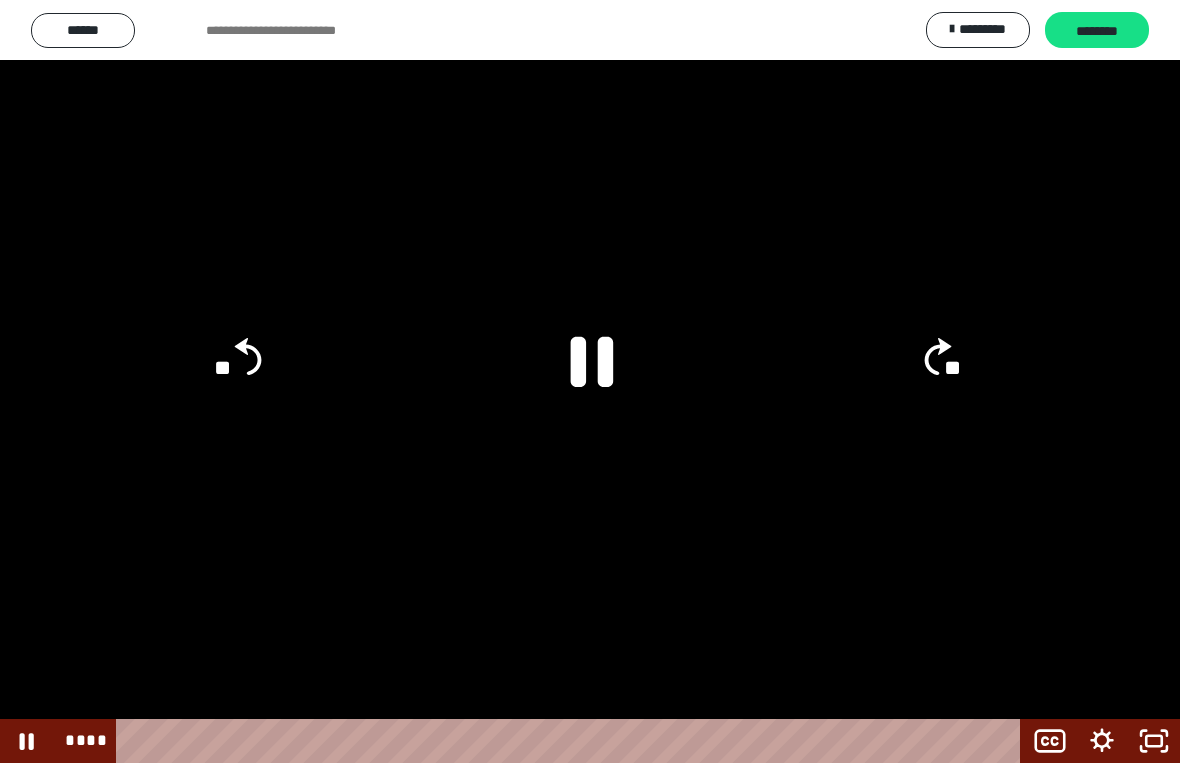 click 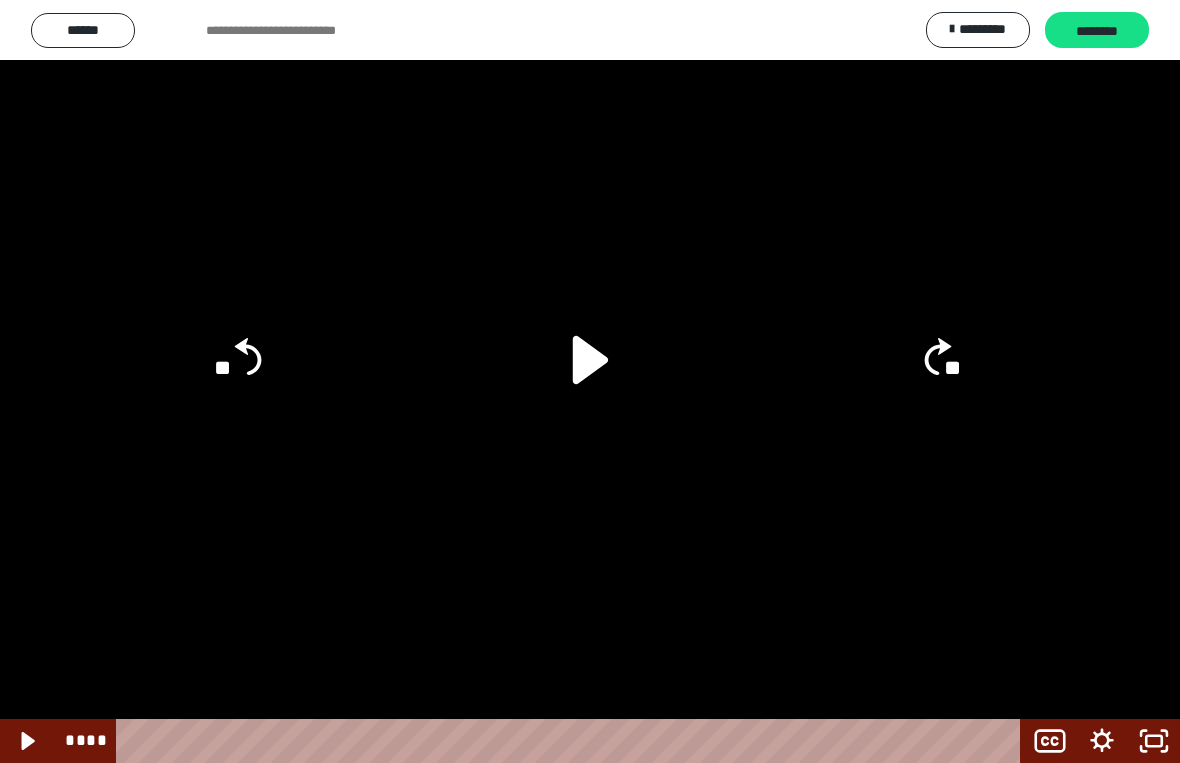 click 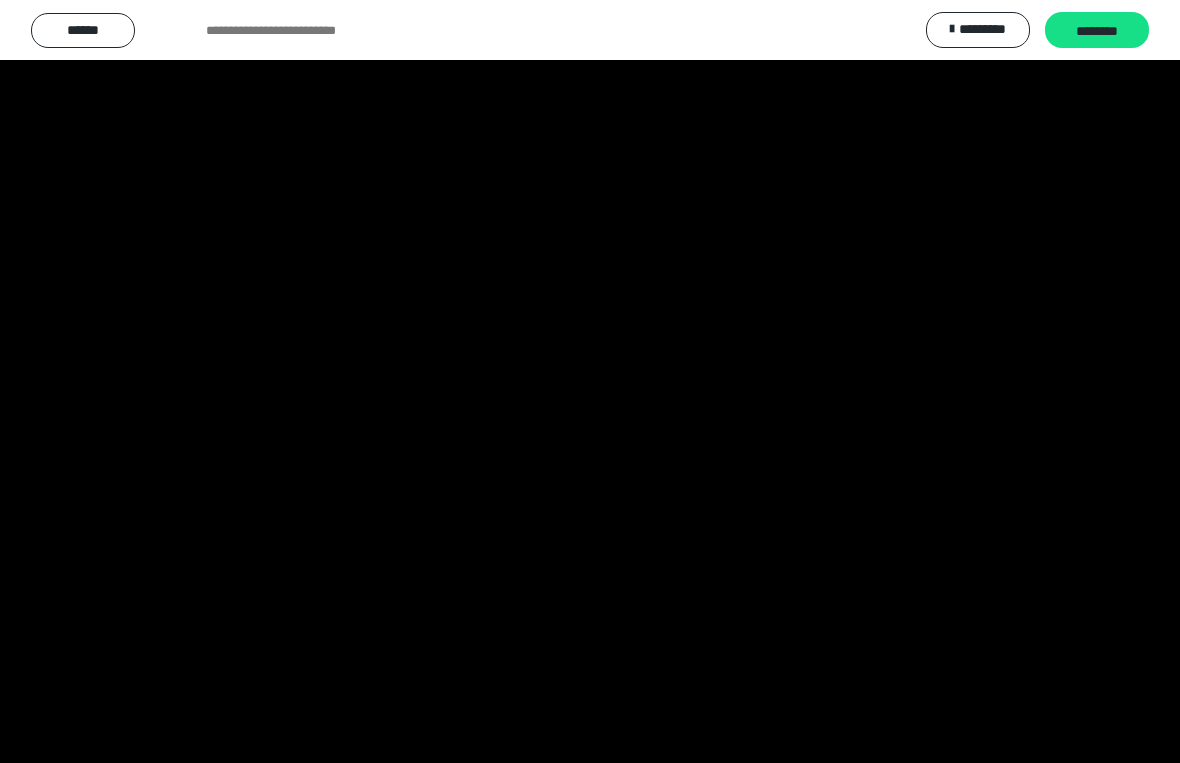 click at bounding box center [590, 381] 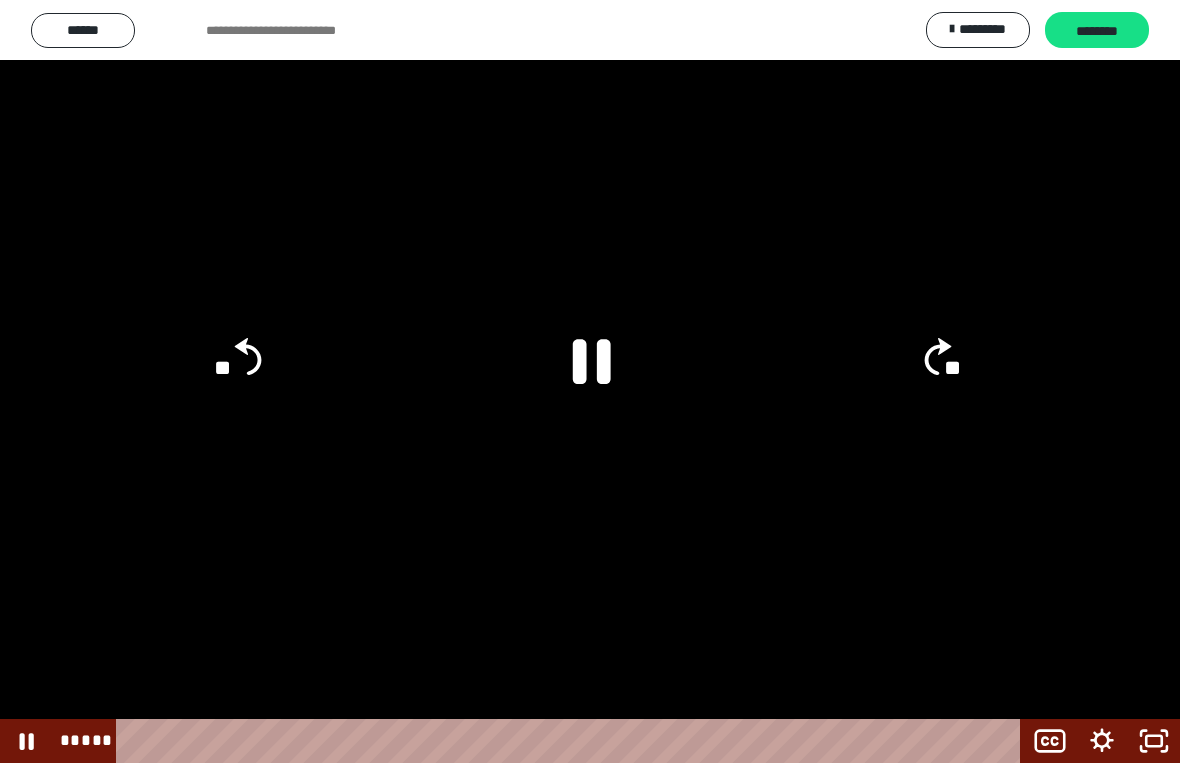 click 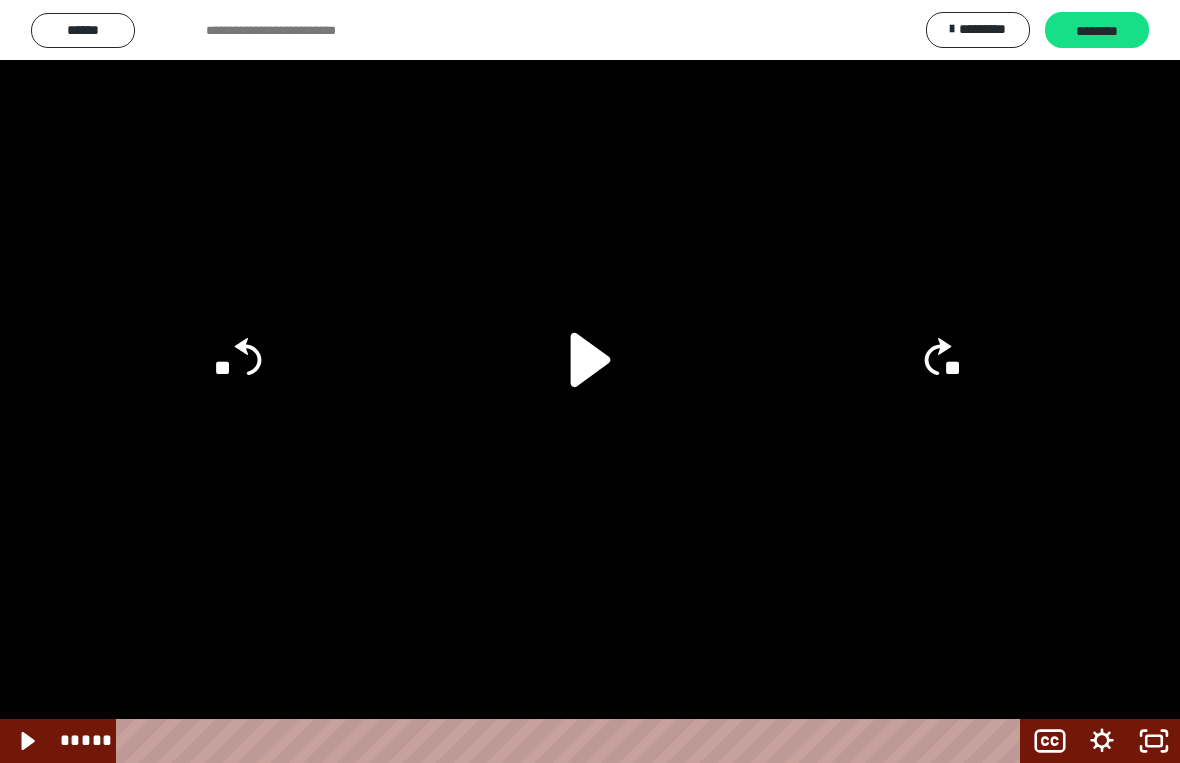 click 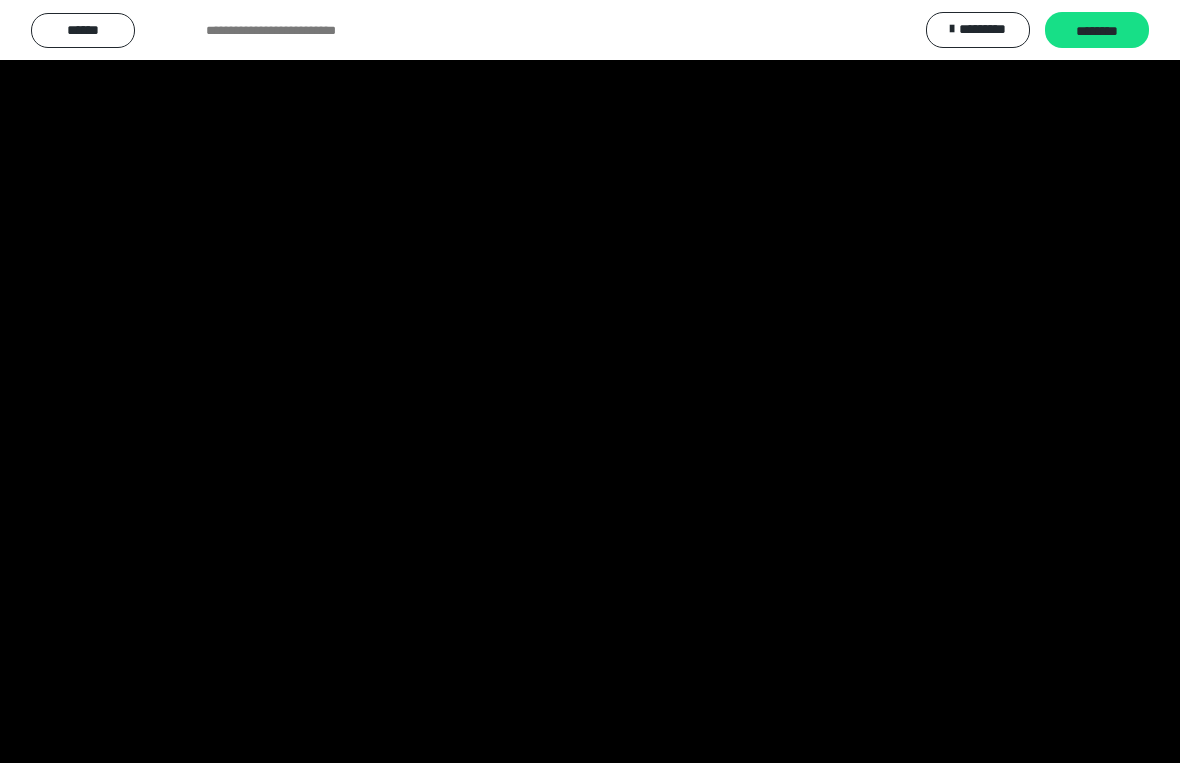 click at bounding box center (590, 381) 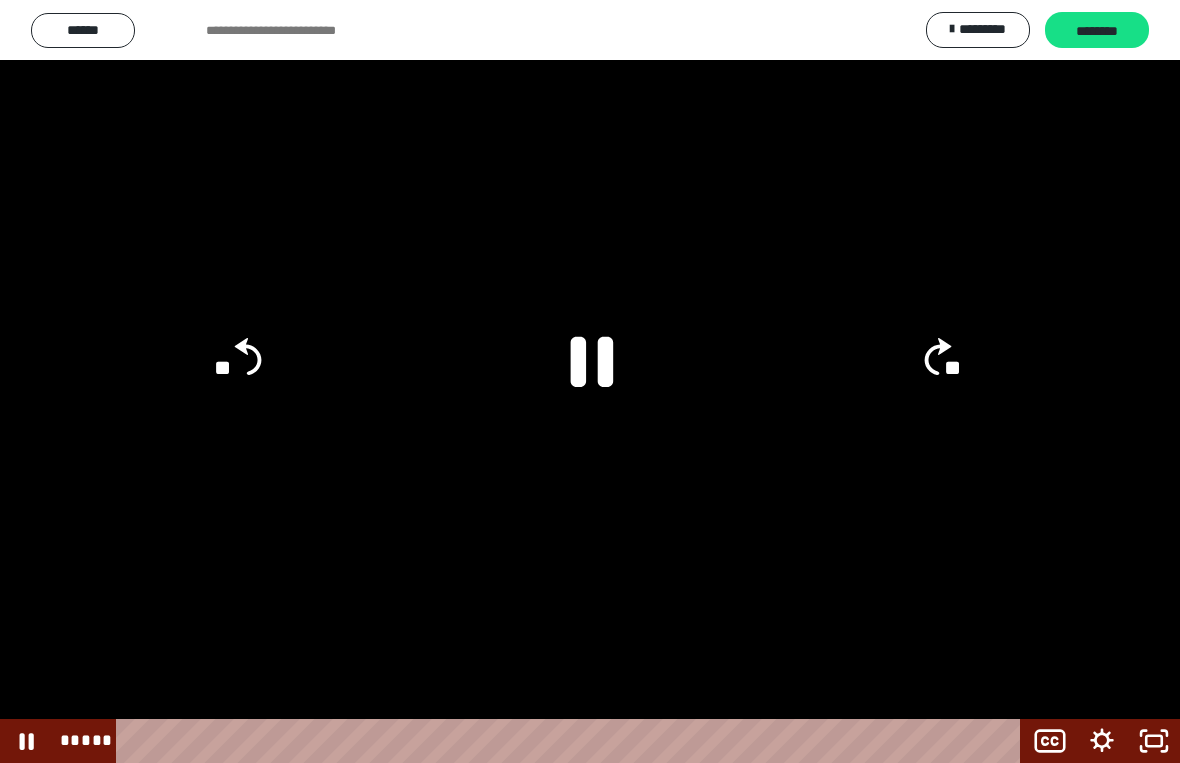 click 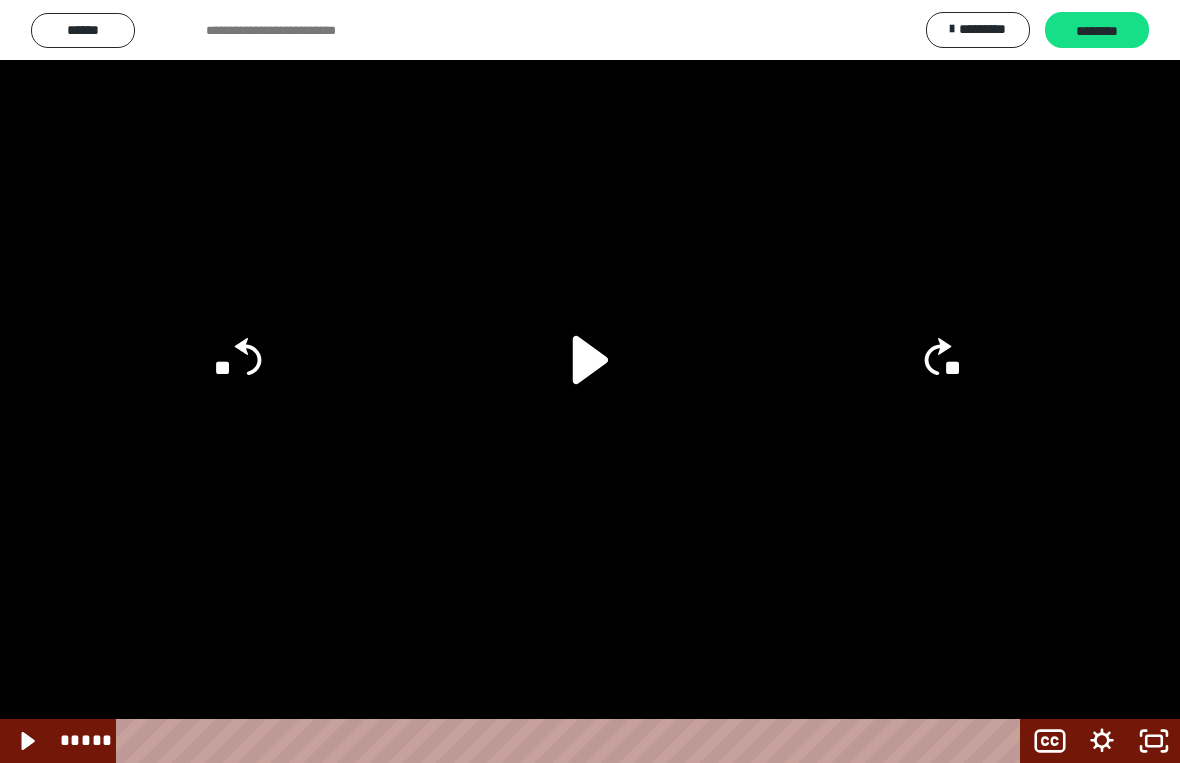 click 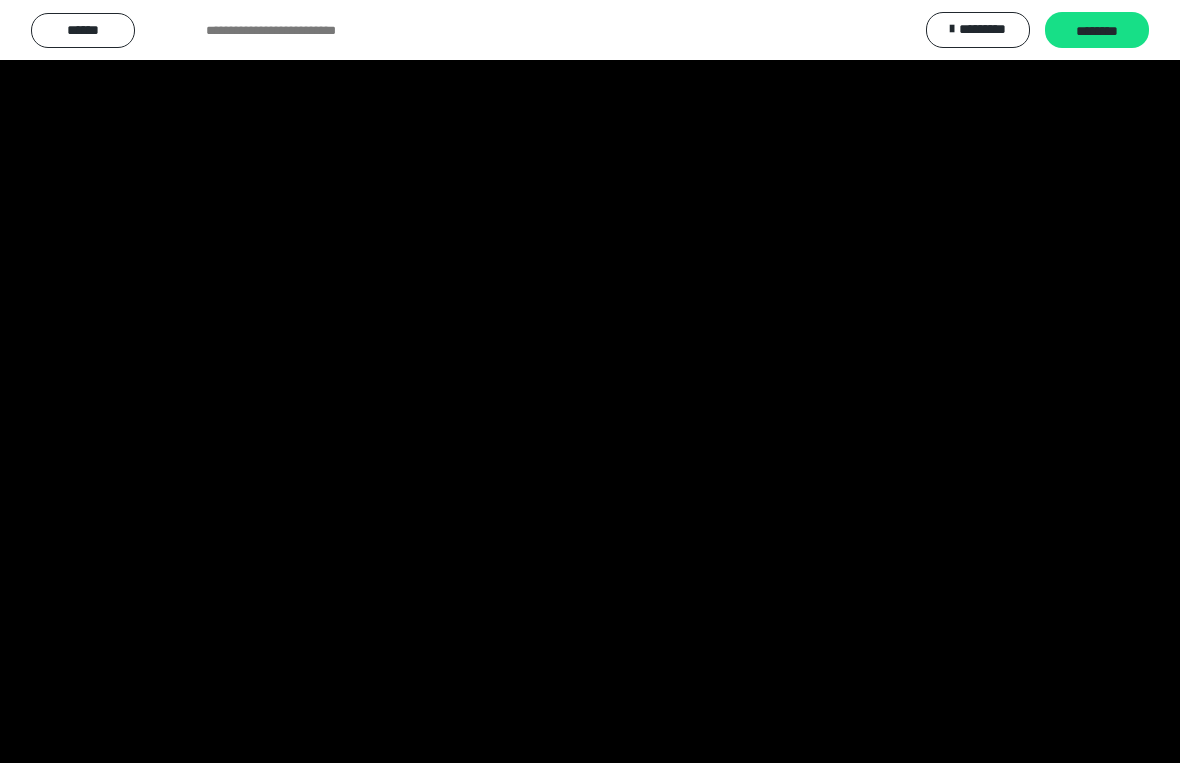 click at bounding box center [590, 381] 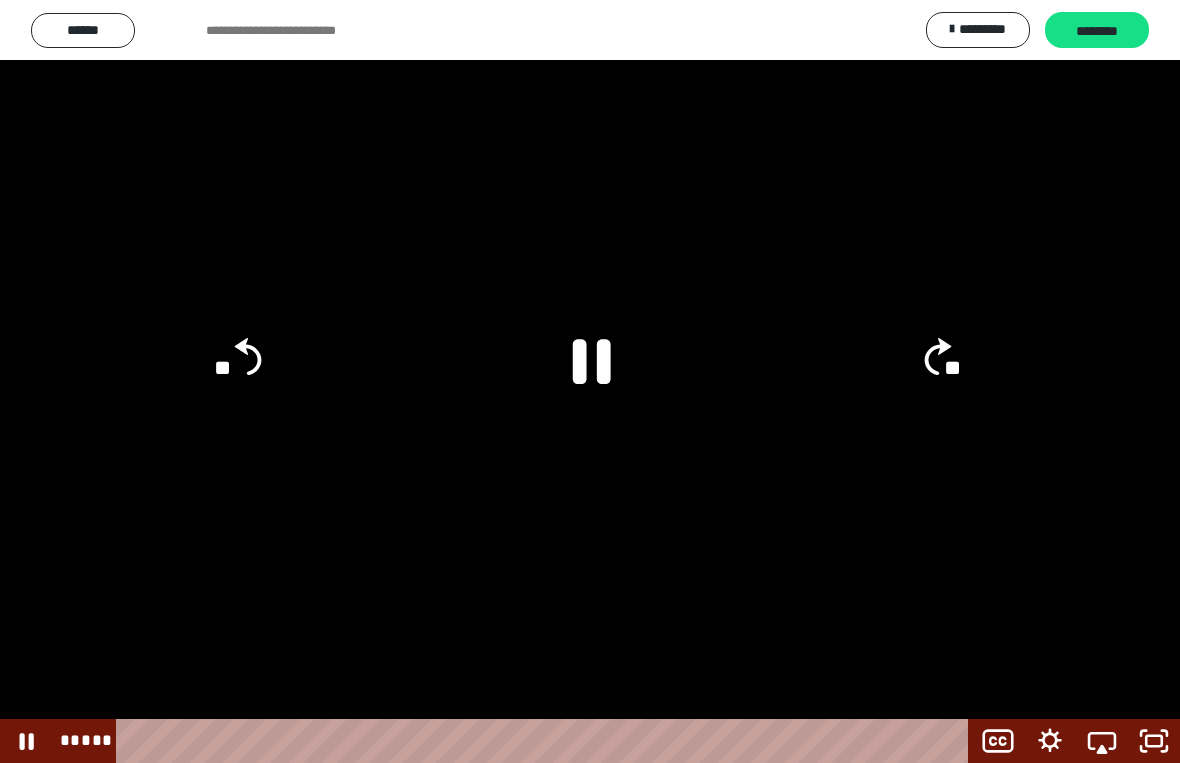 click 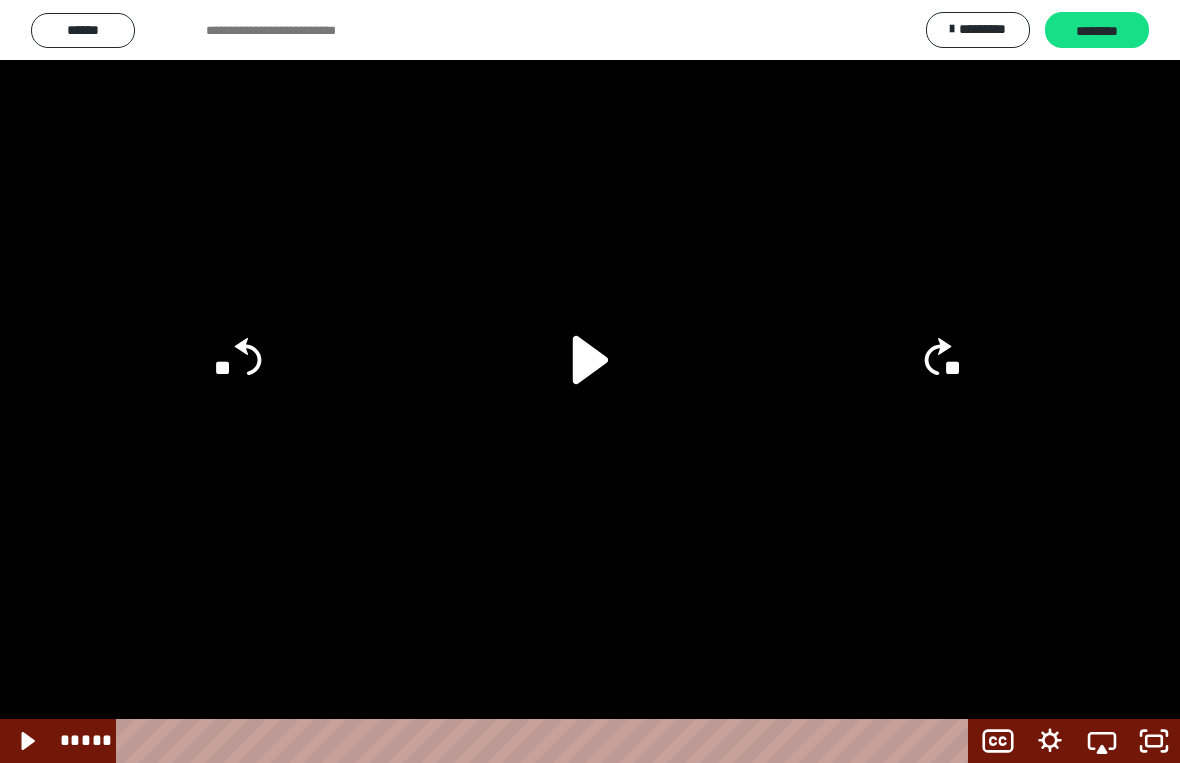 click 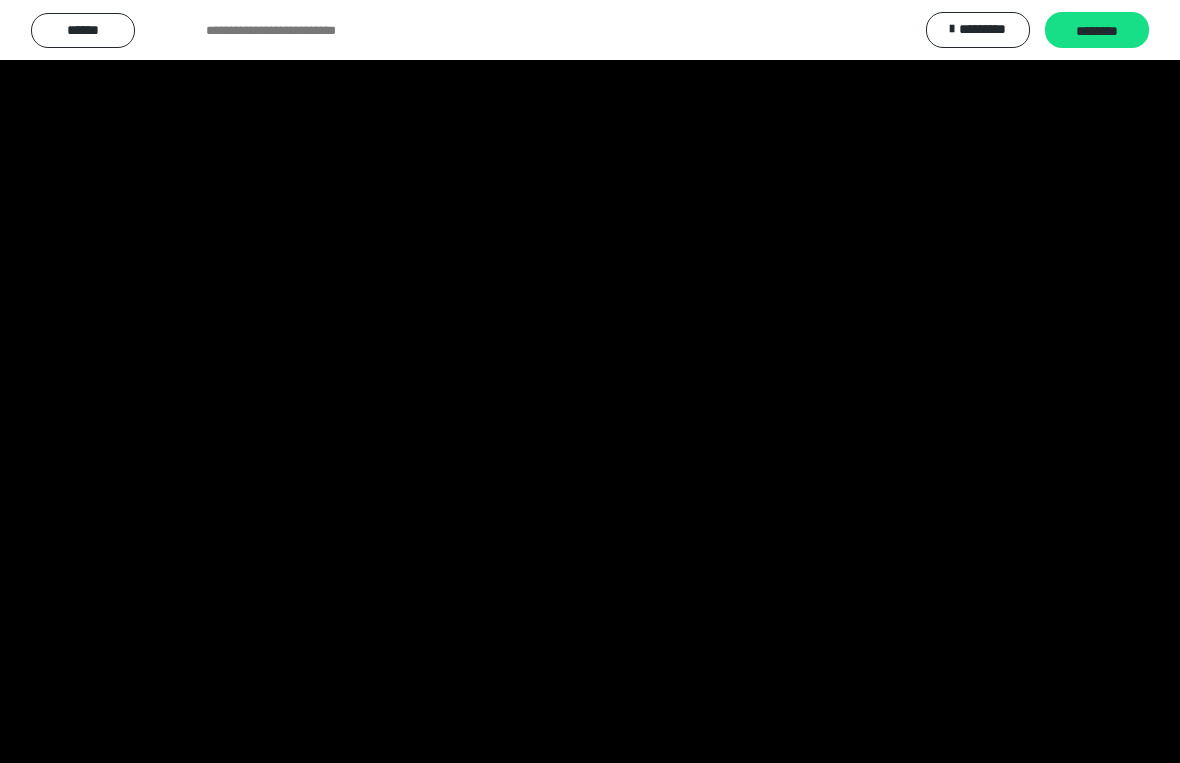 click at bounding box center [590, 381] 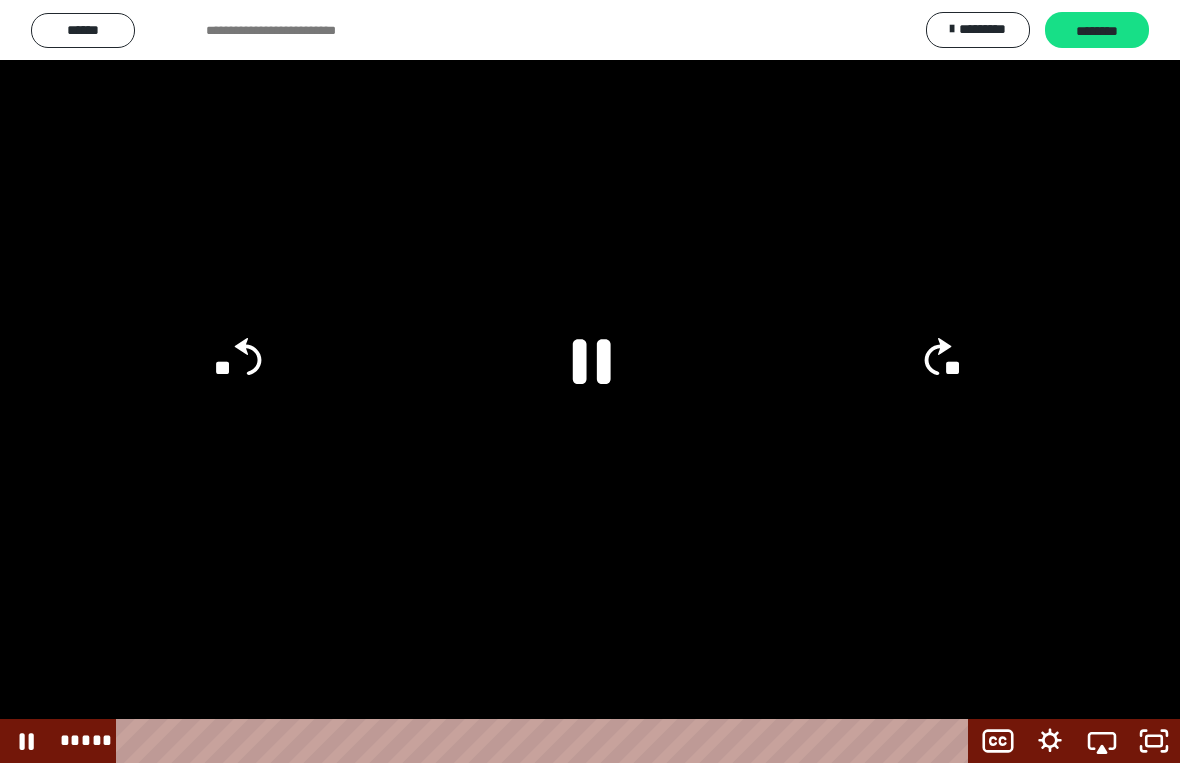 click 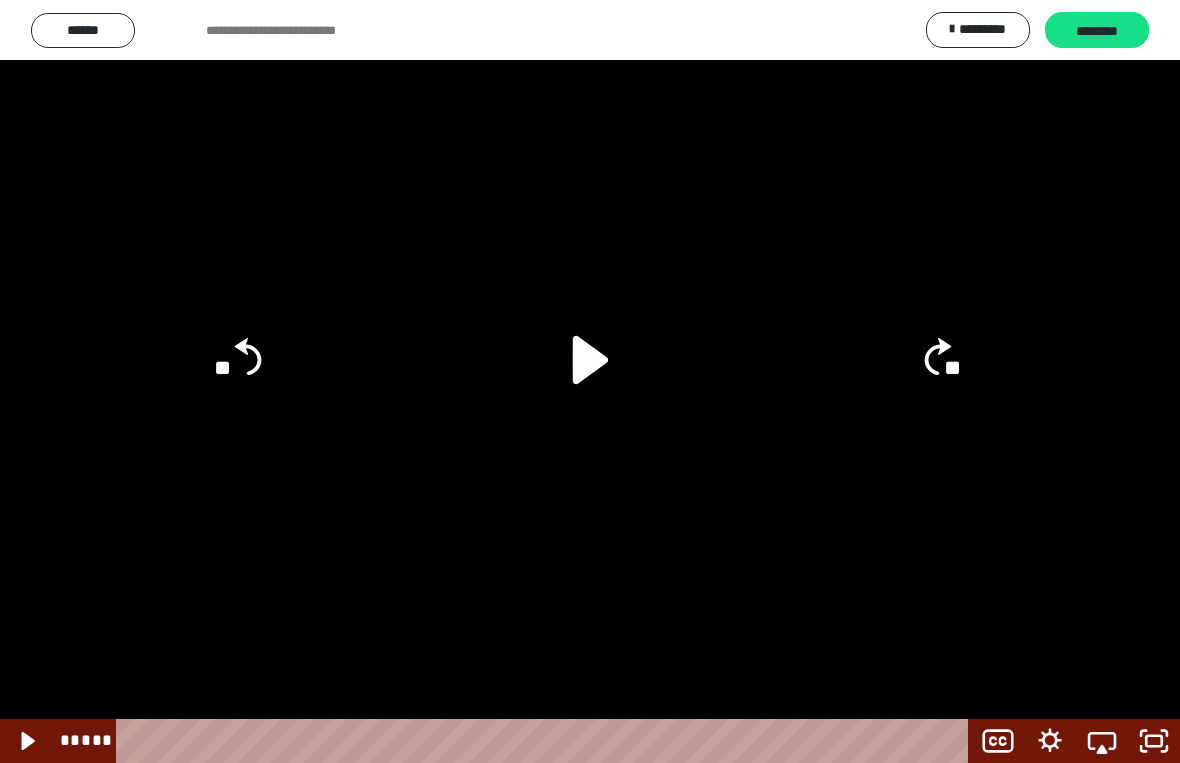 click 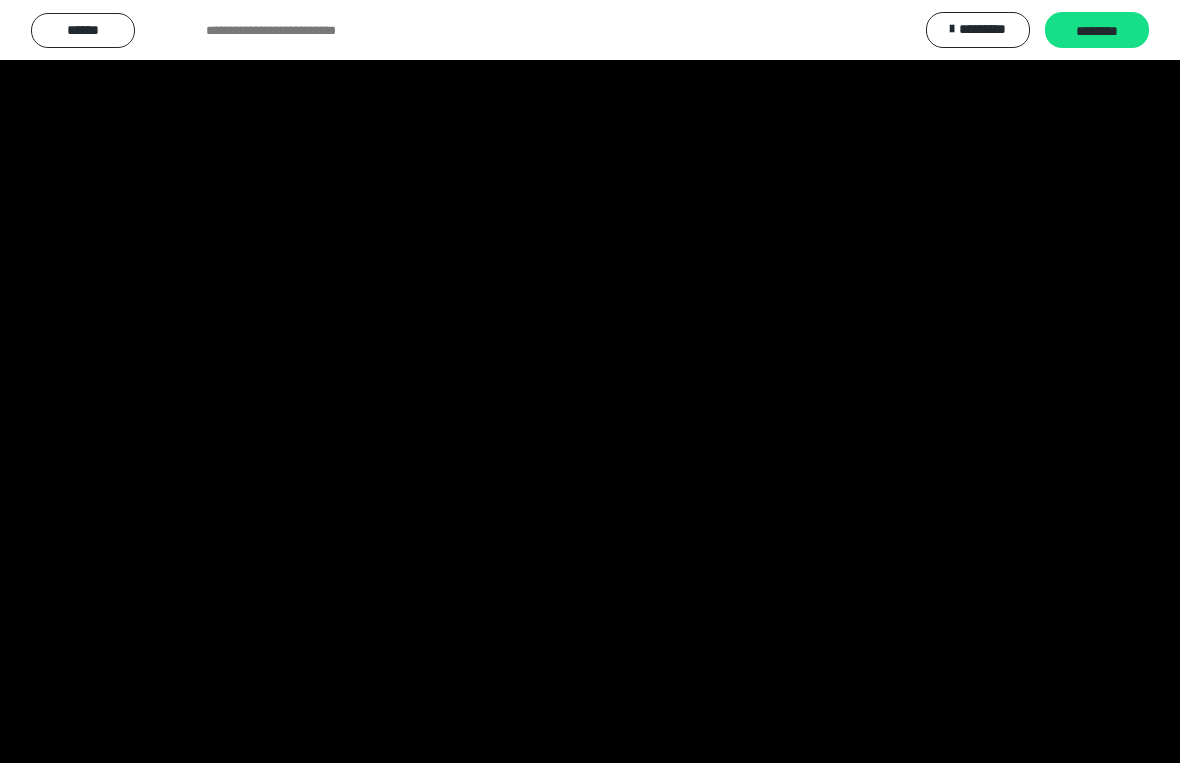 click at bounding box center (590, 381) 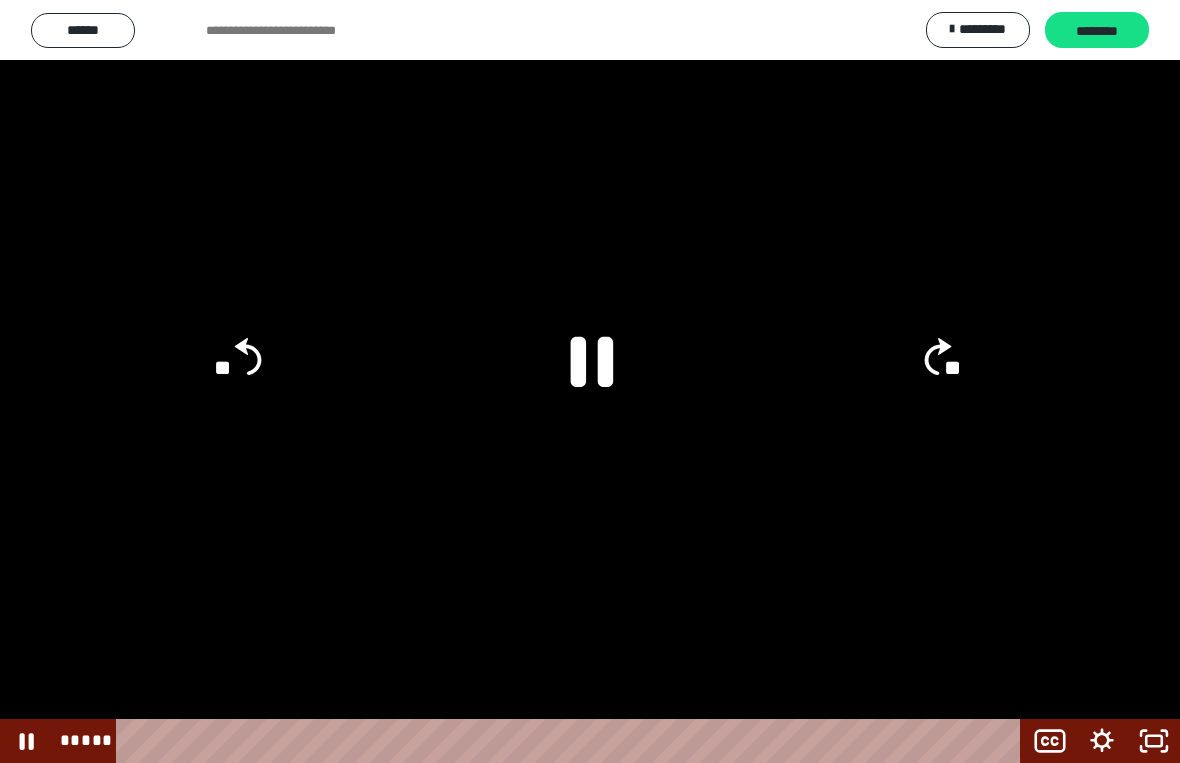 click 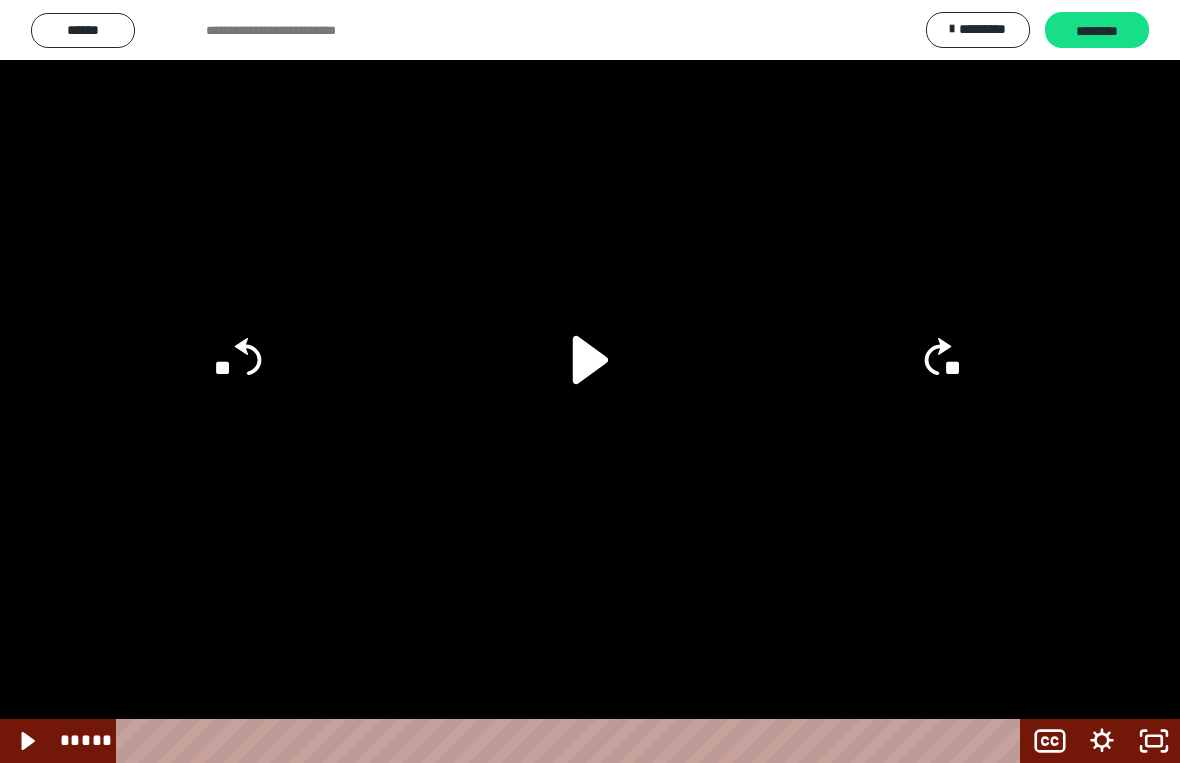 click 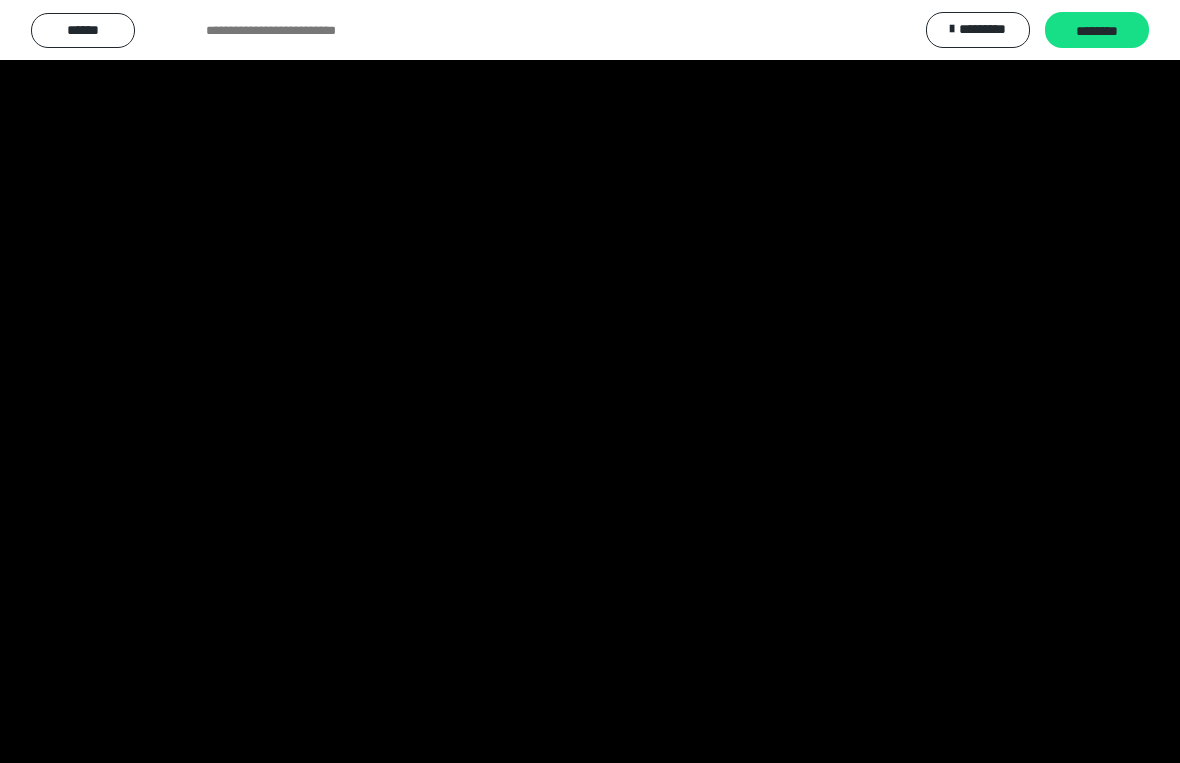 click at bounding box center (590, 381) 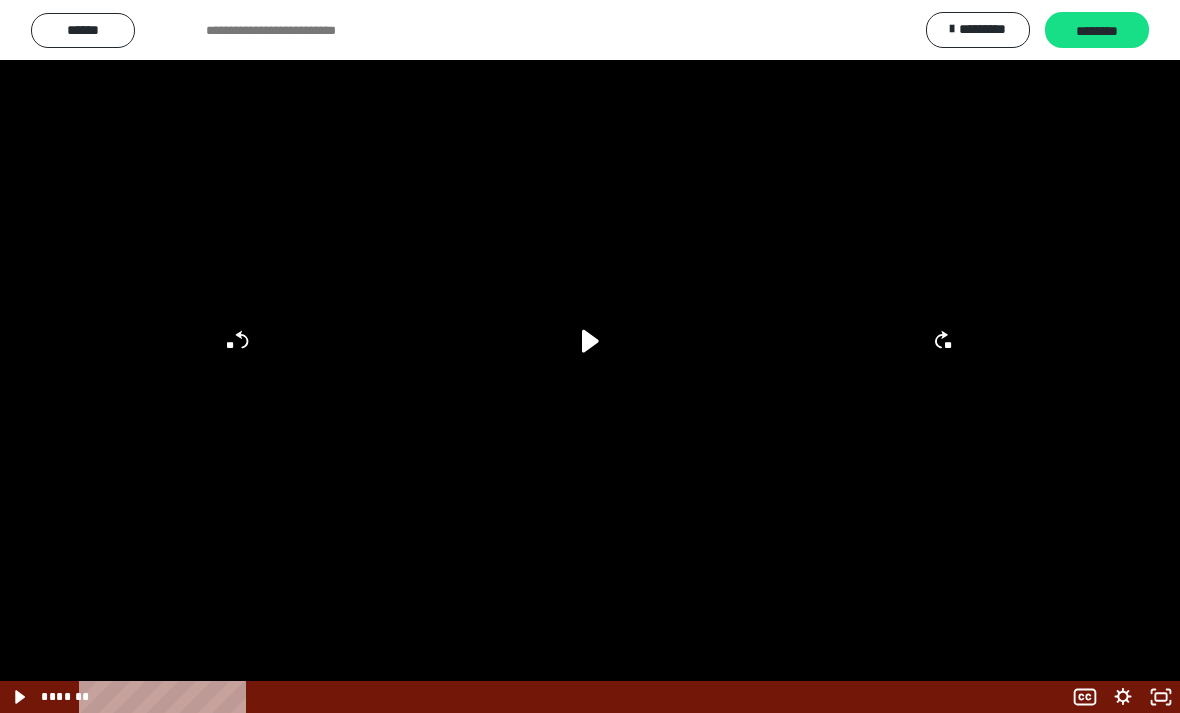 scroll, scrollTop: 0, scrollLeft: 0, axis: both 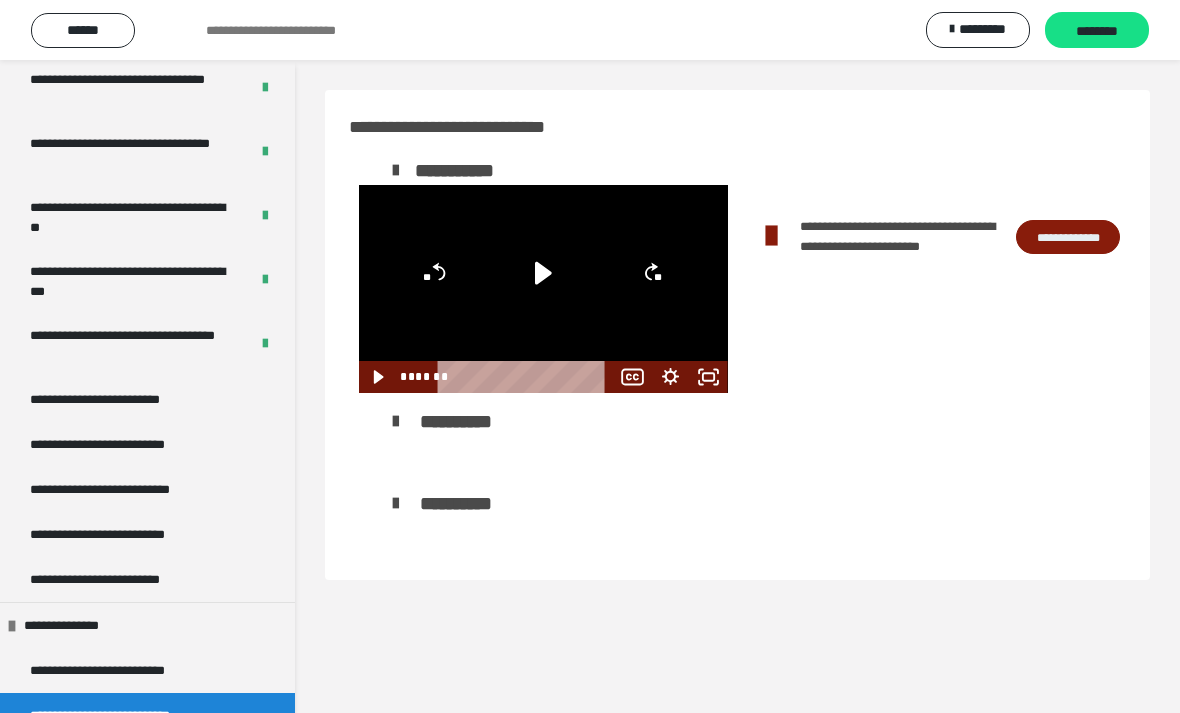 click 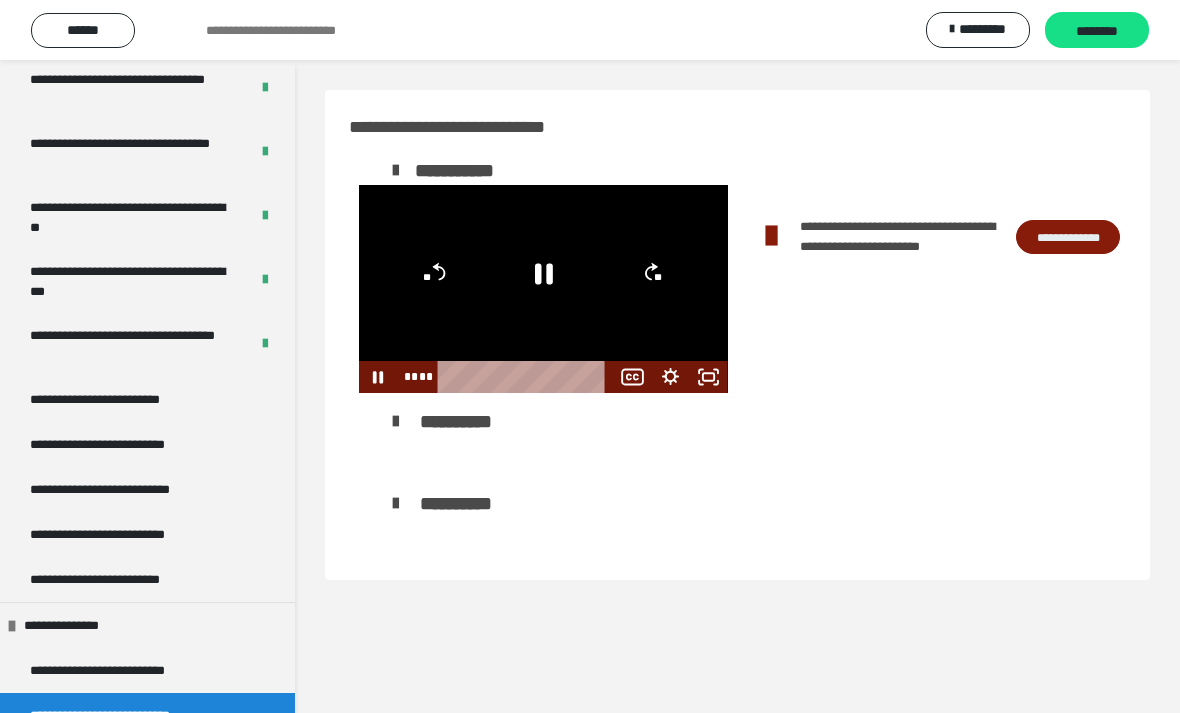 click 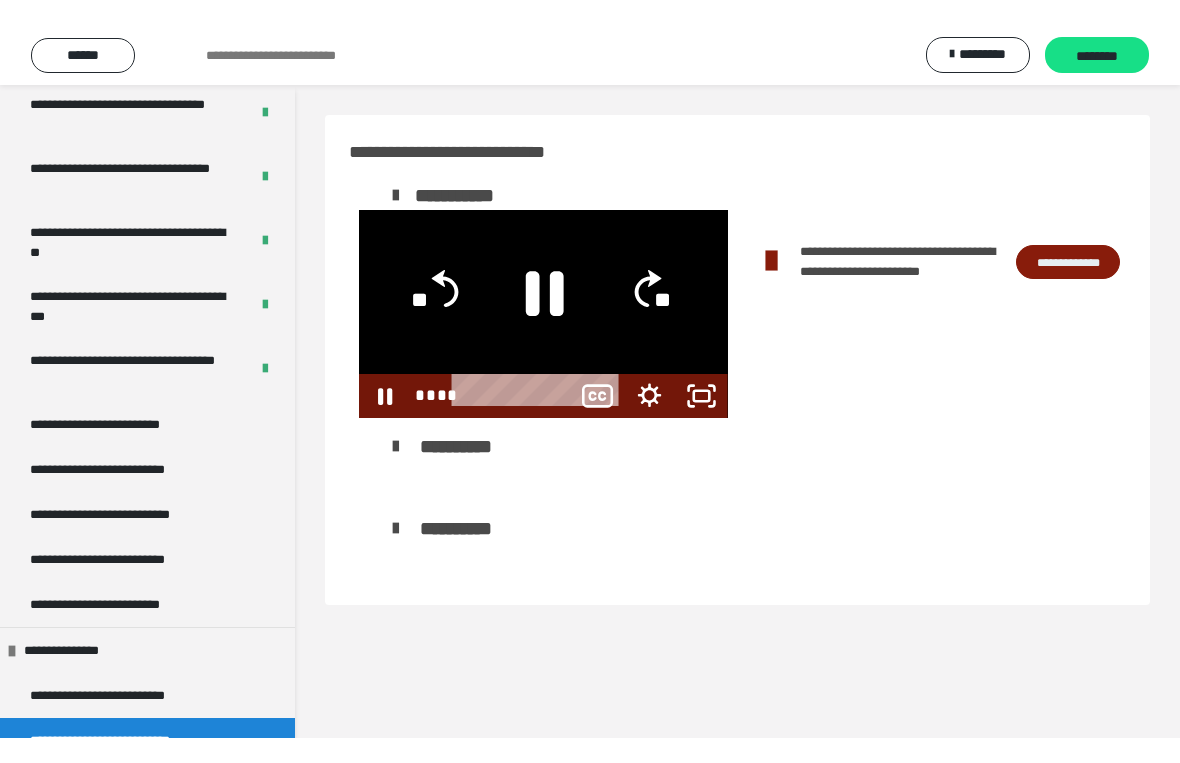 scroll, scrollTop: 24, scrollLeft: 0, axis: vertical 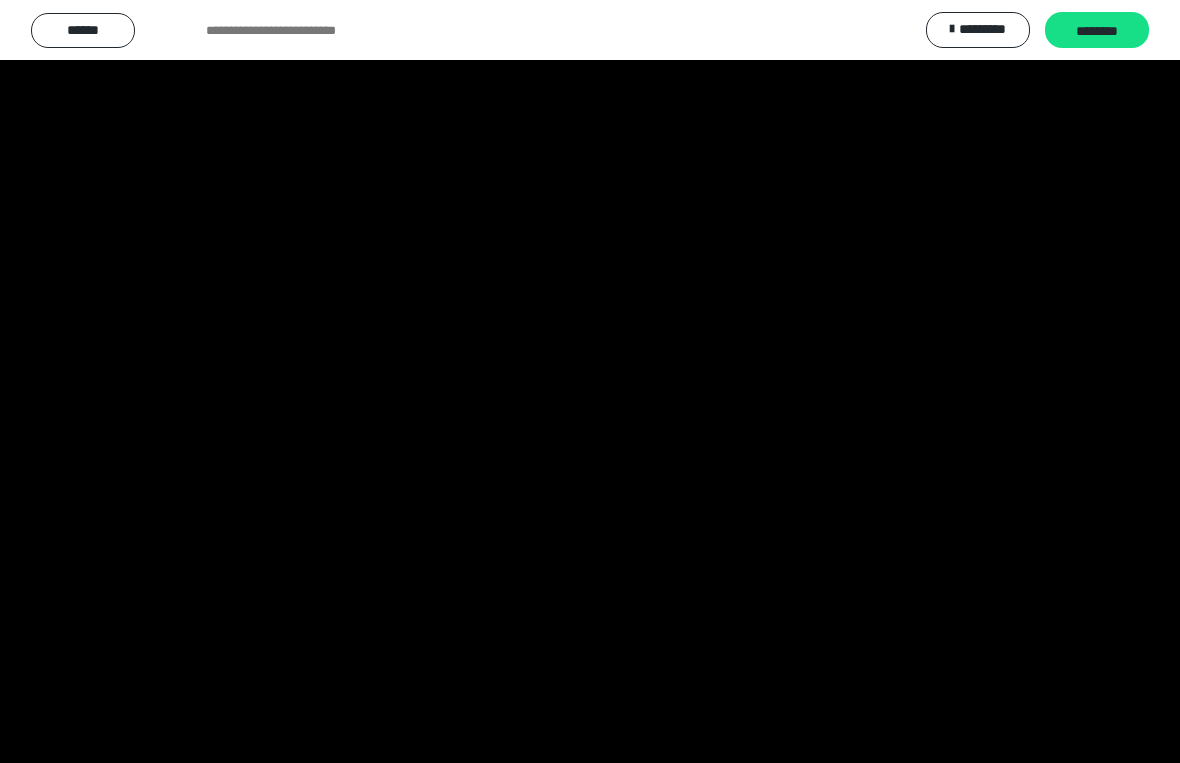 click at bounding box center (590, 381) 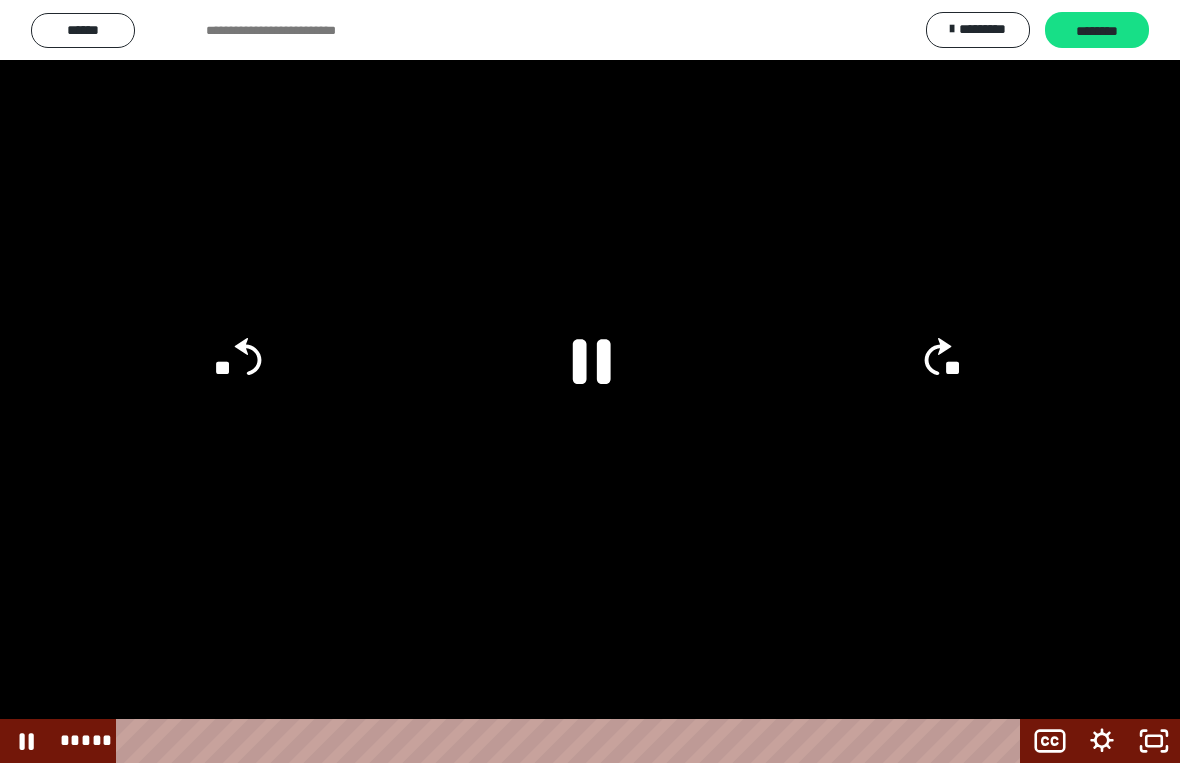 click 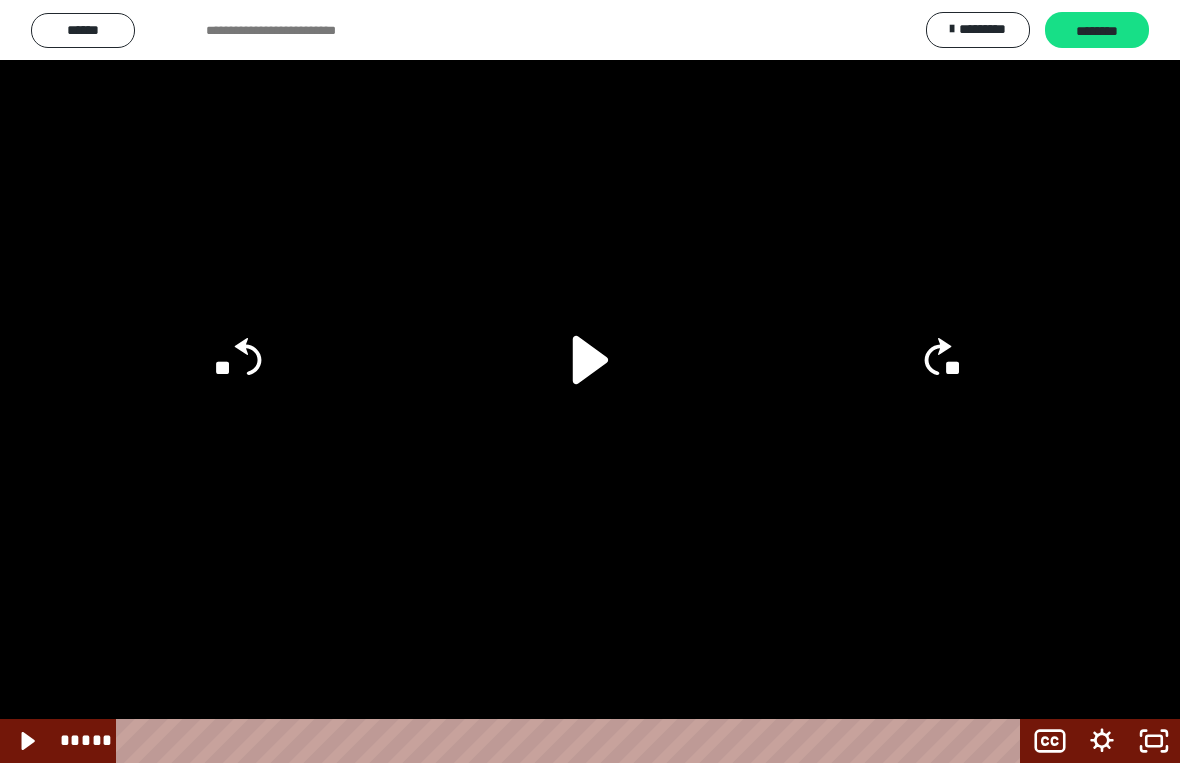 click on "**" 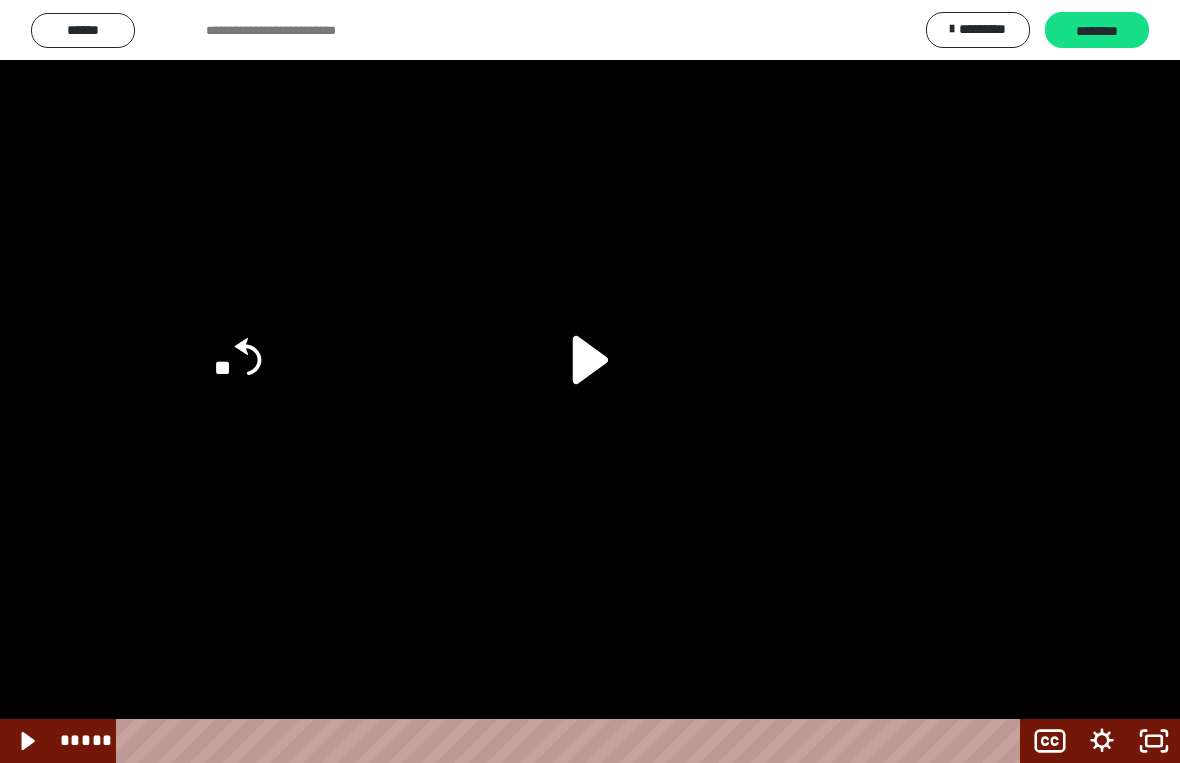 click on "**" 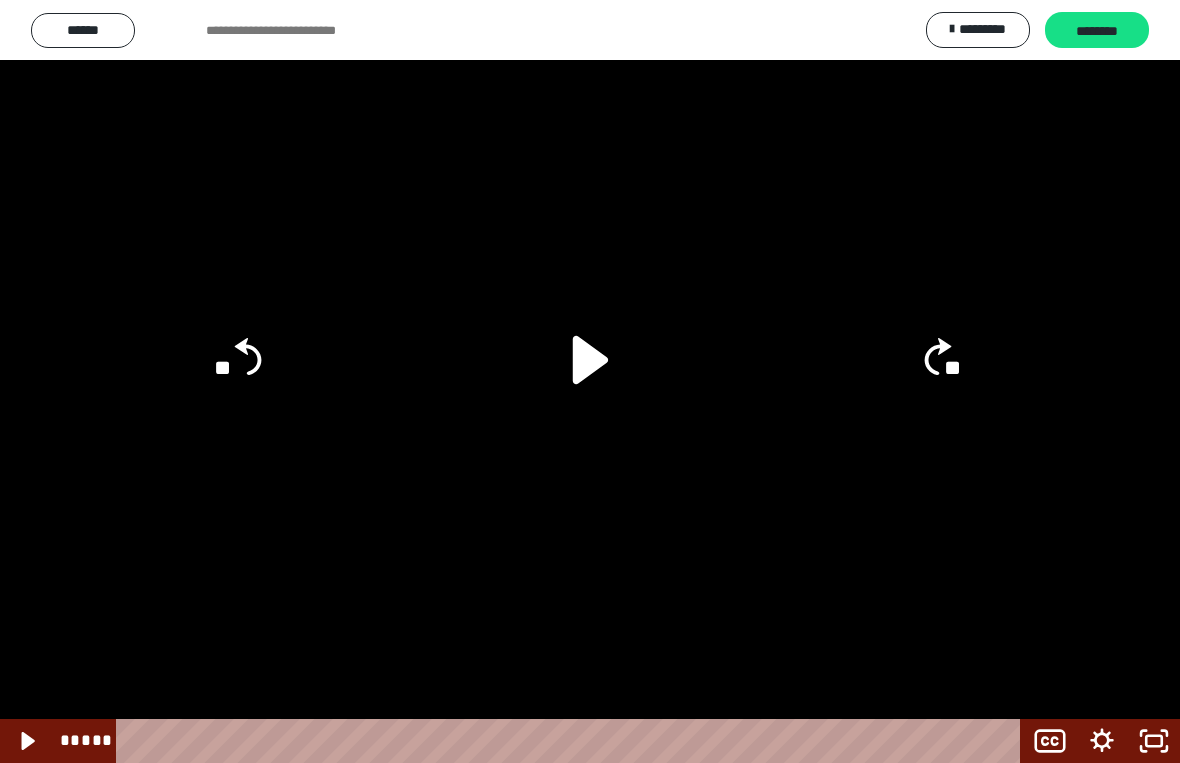 click on "**" 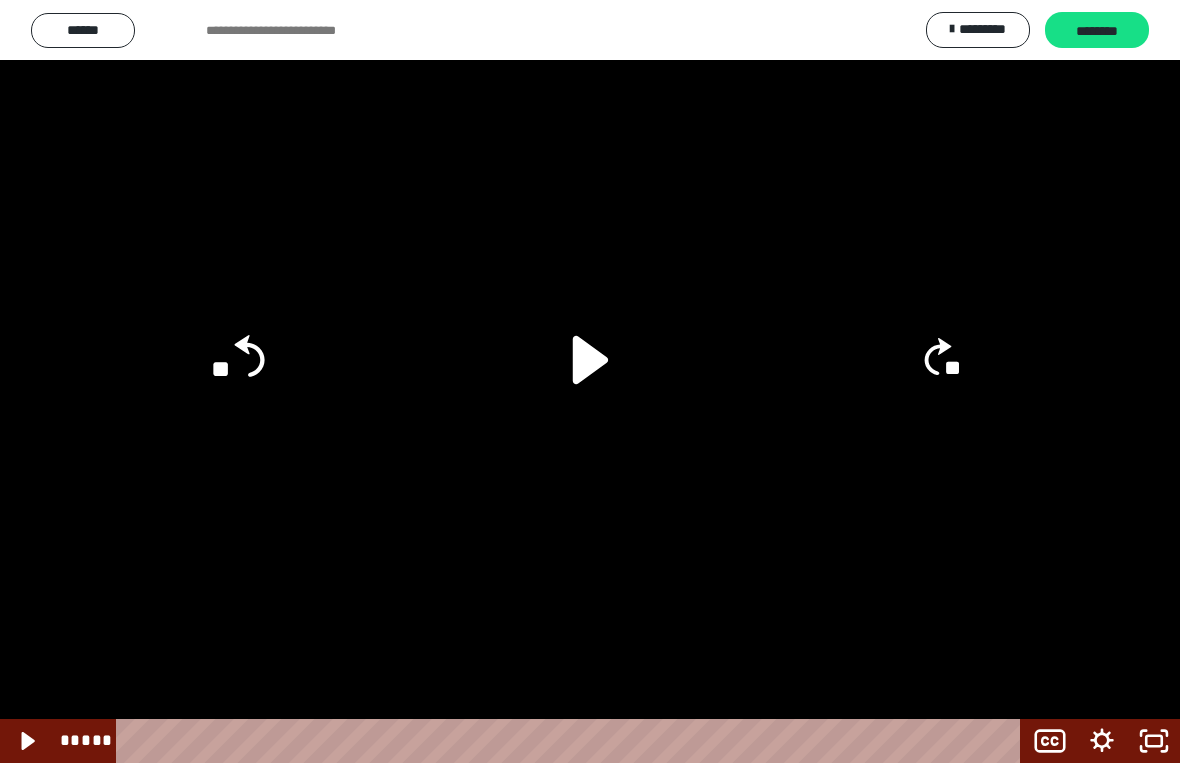 click 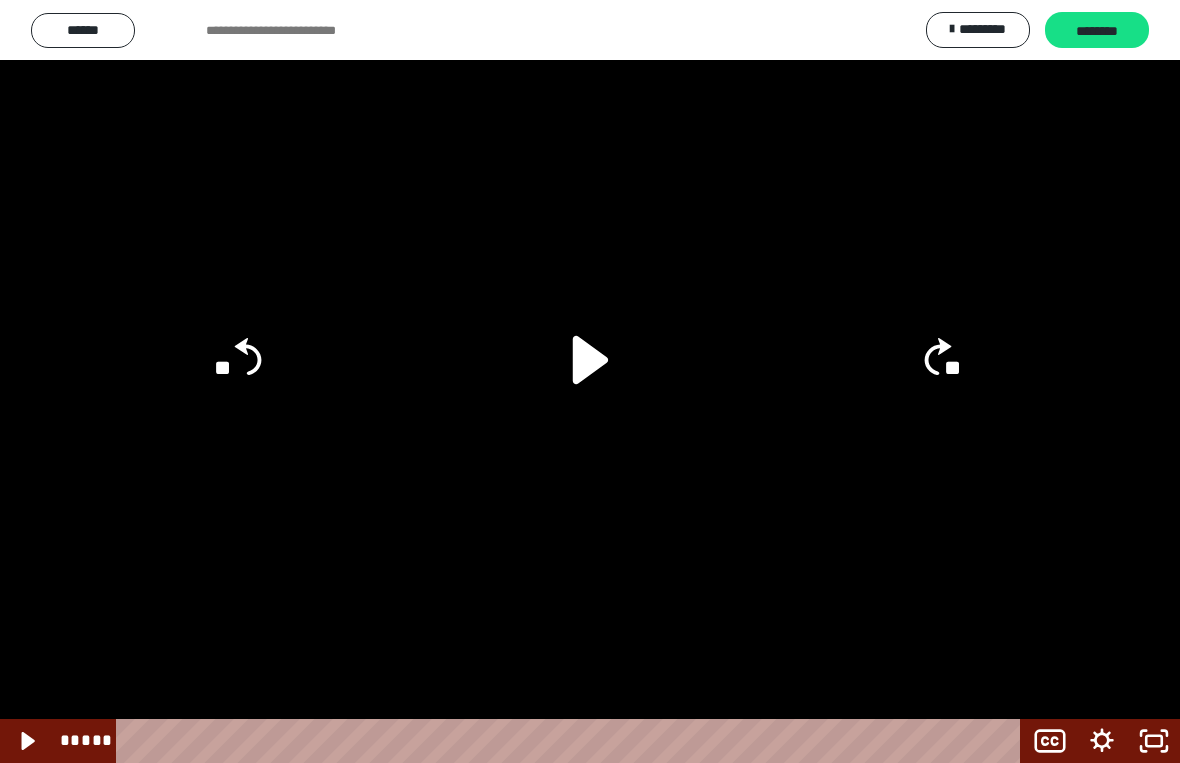 click 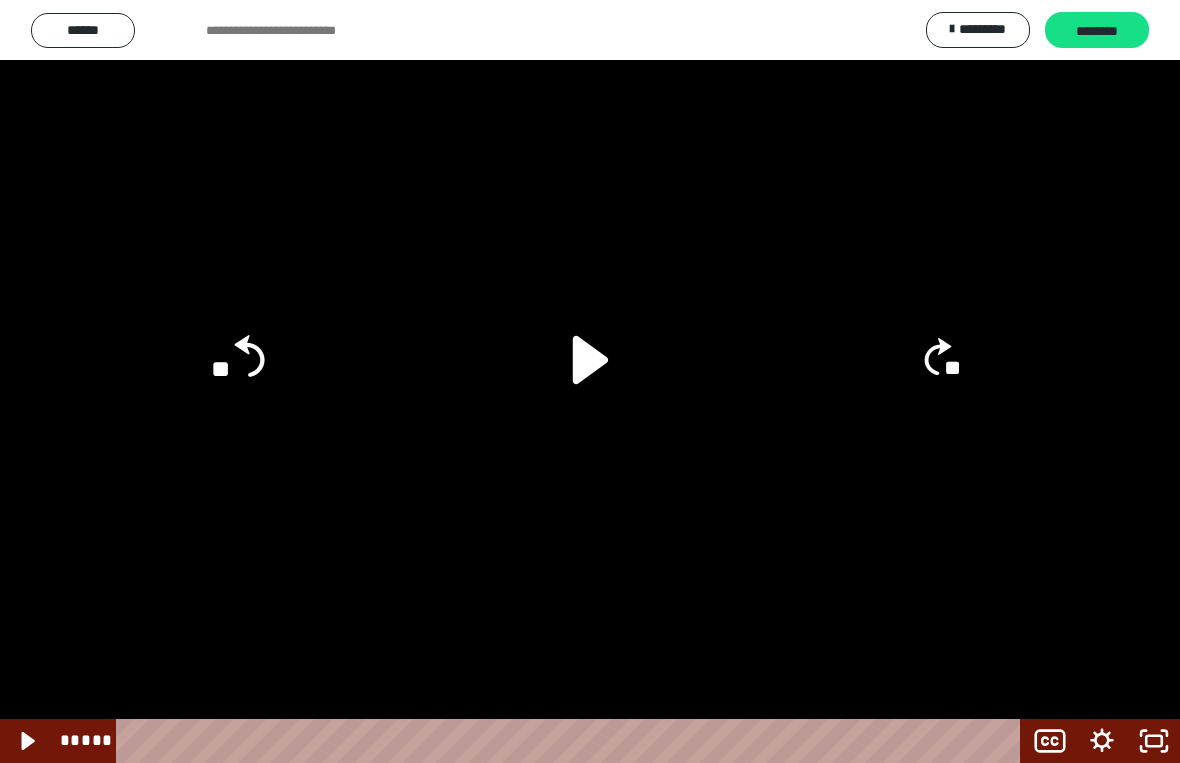click on "**" 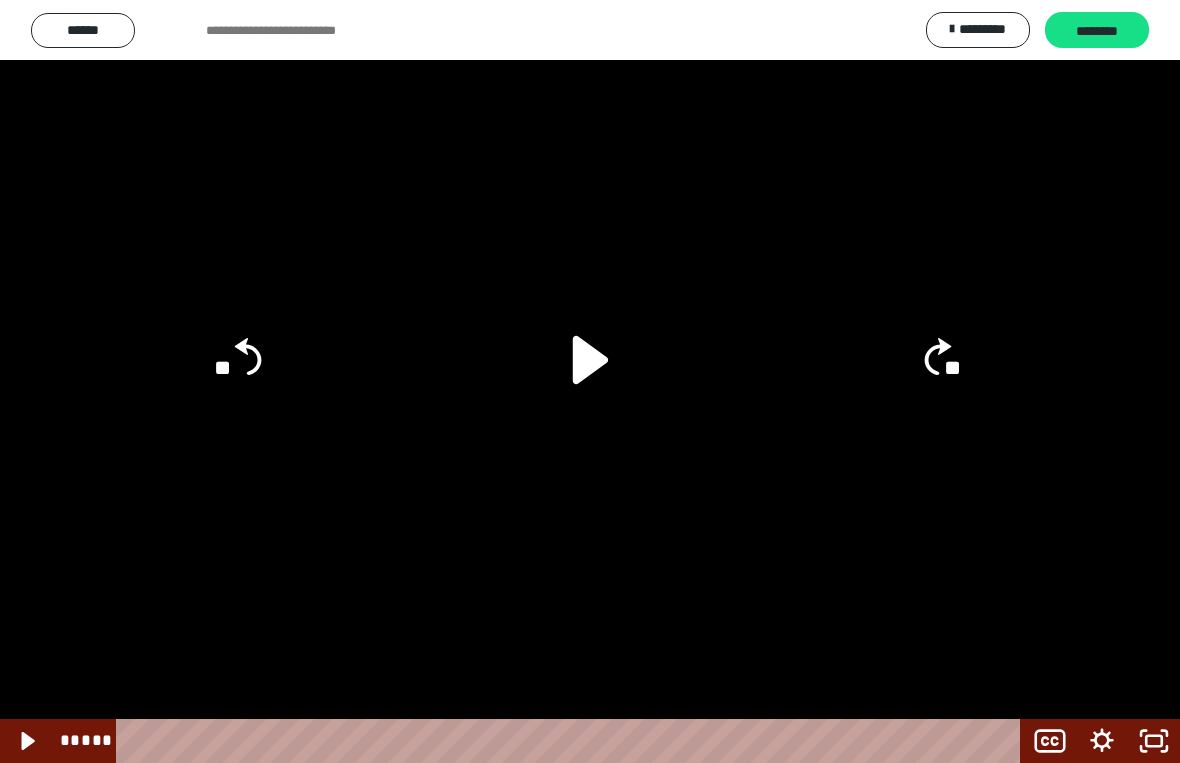 click on "**" 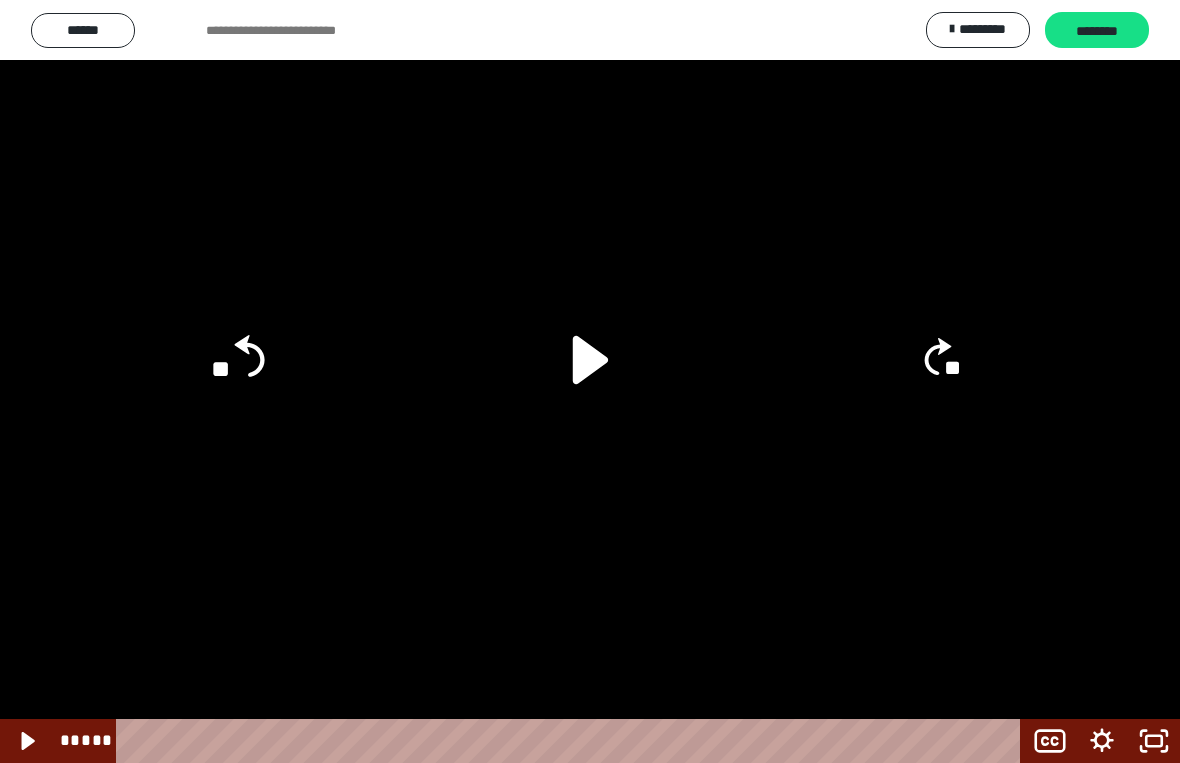 click on "**" 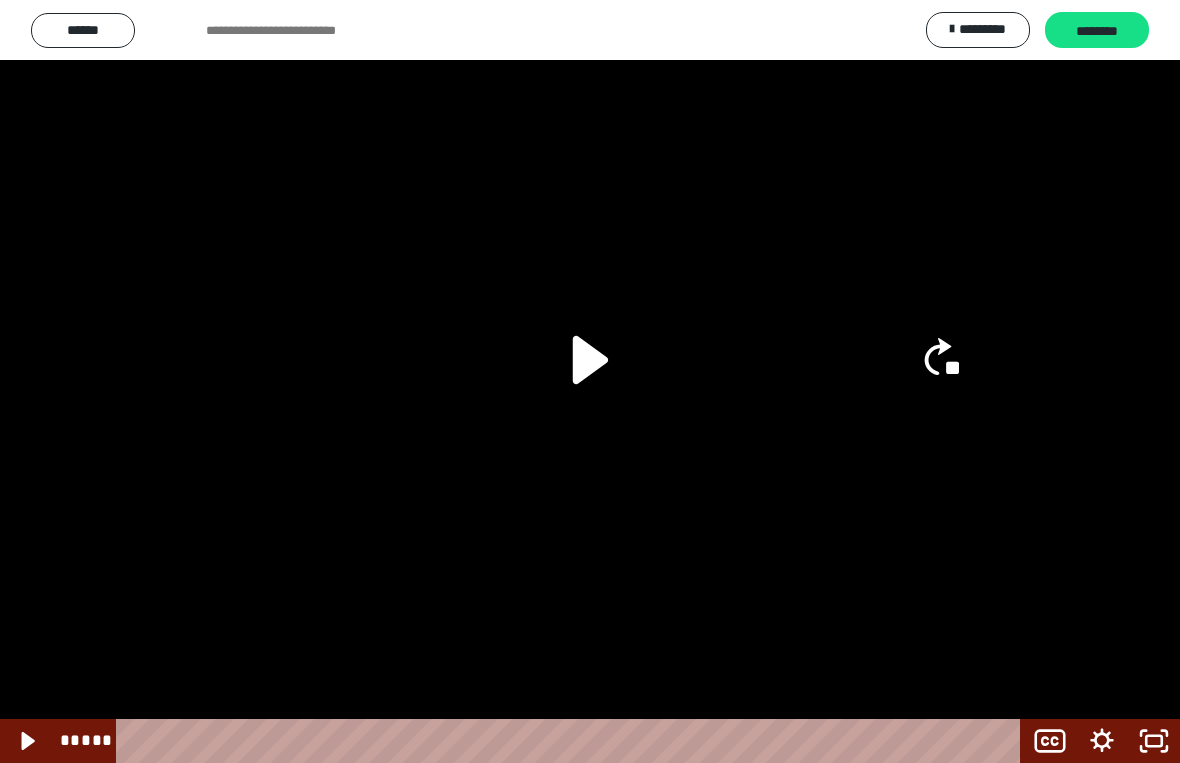 click on "**" 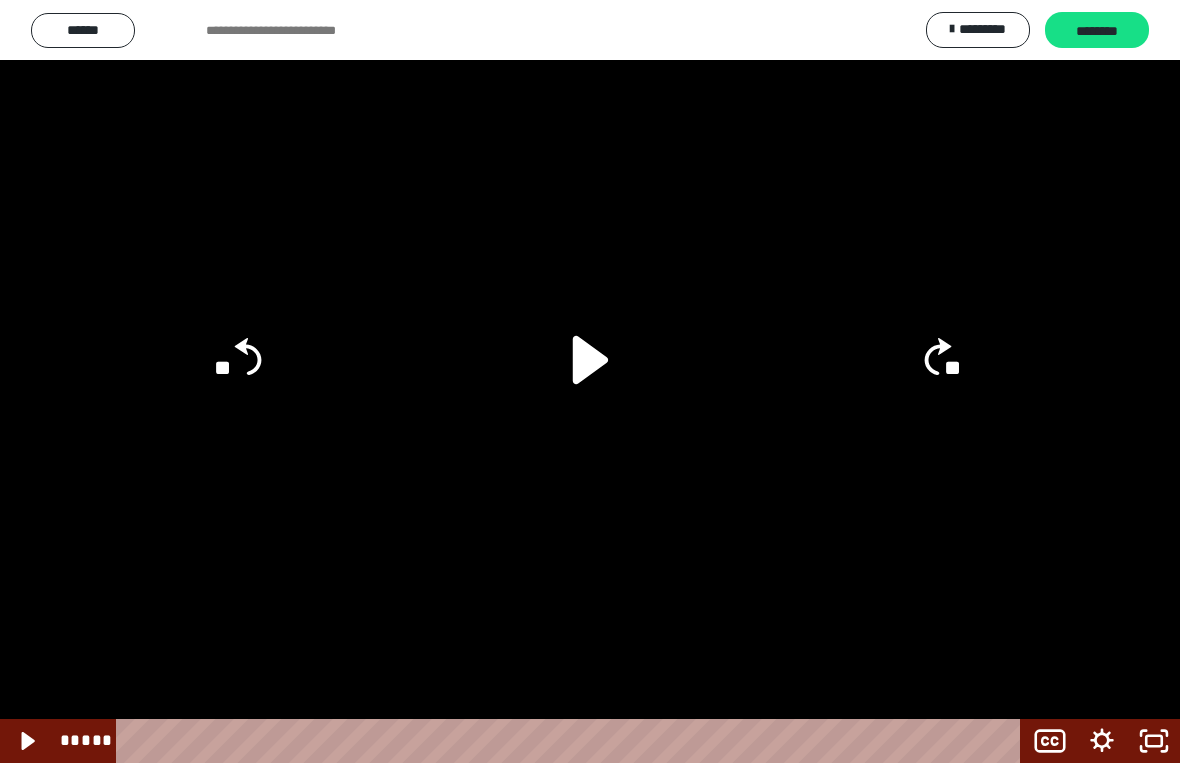 click on "**" 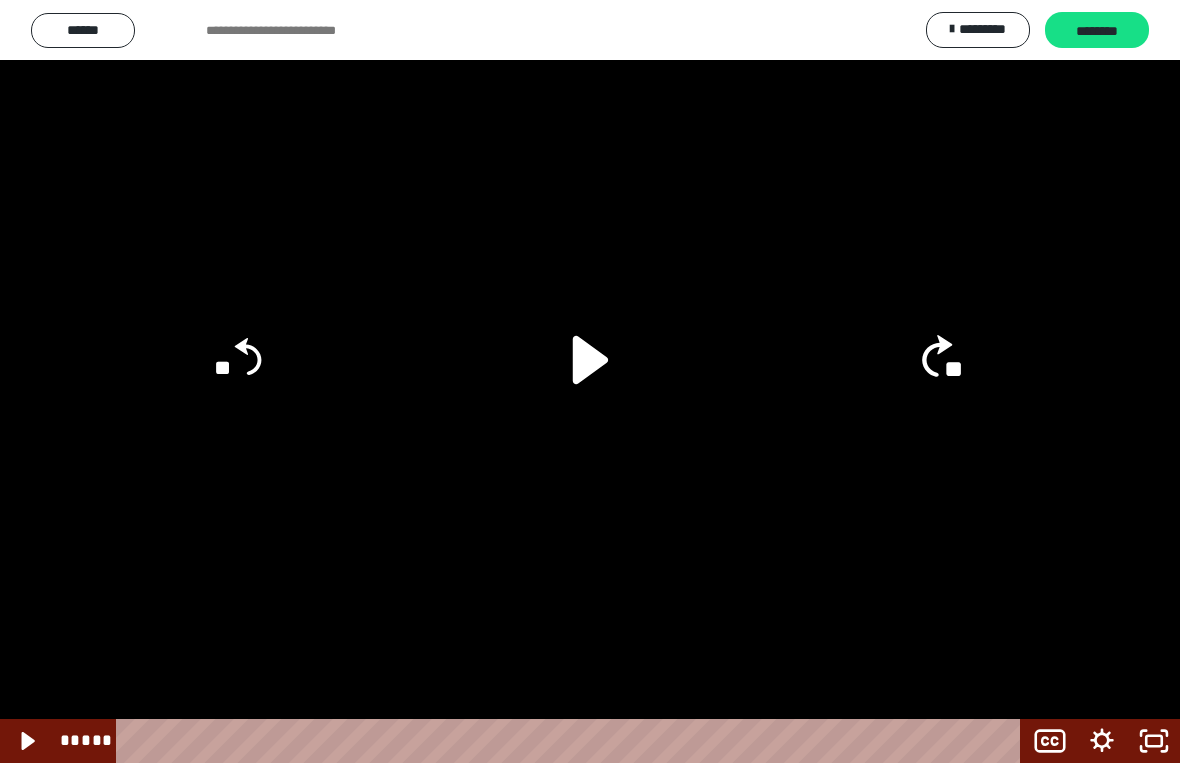 click on "**" 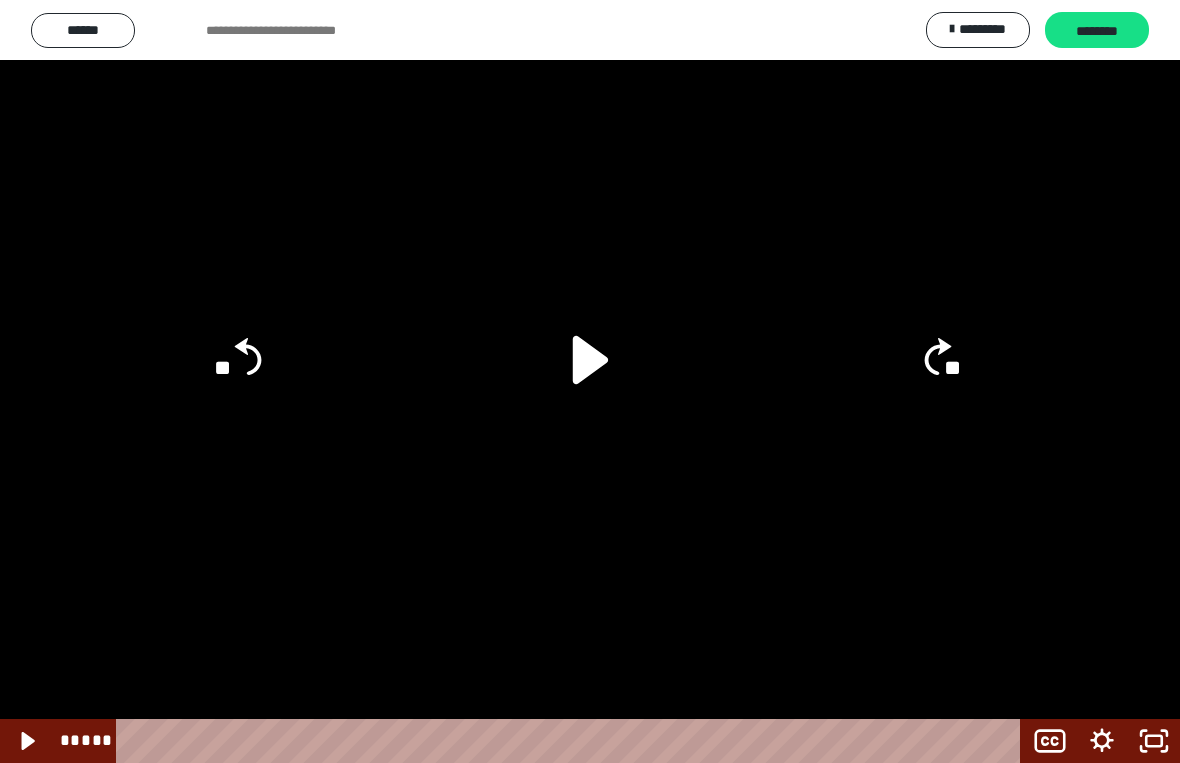 click on "**" 